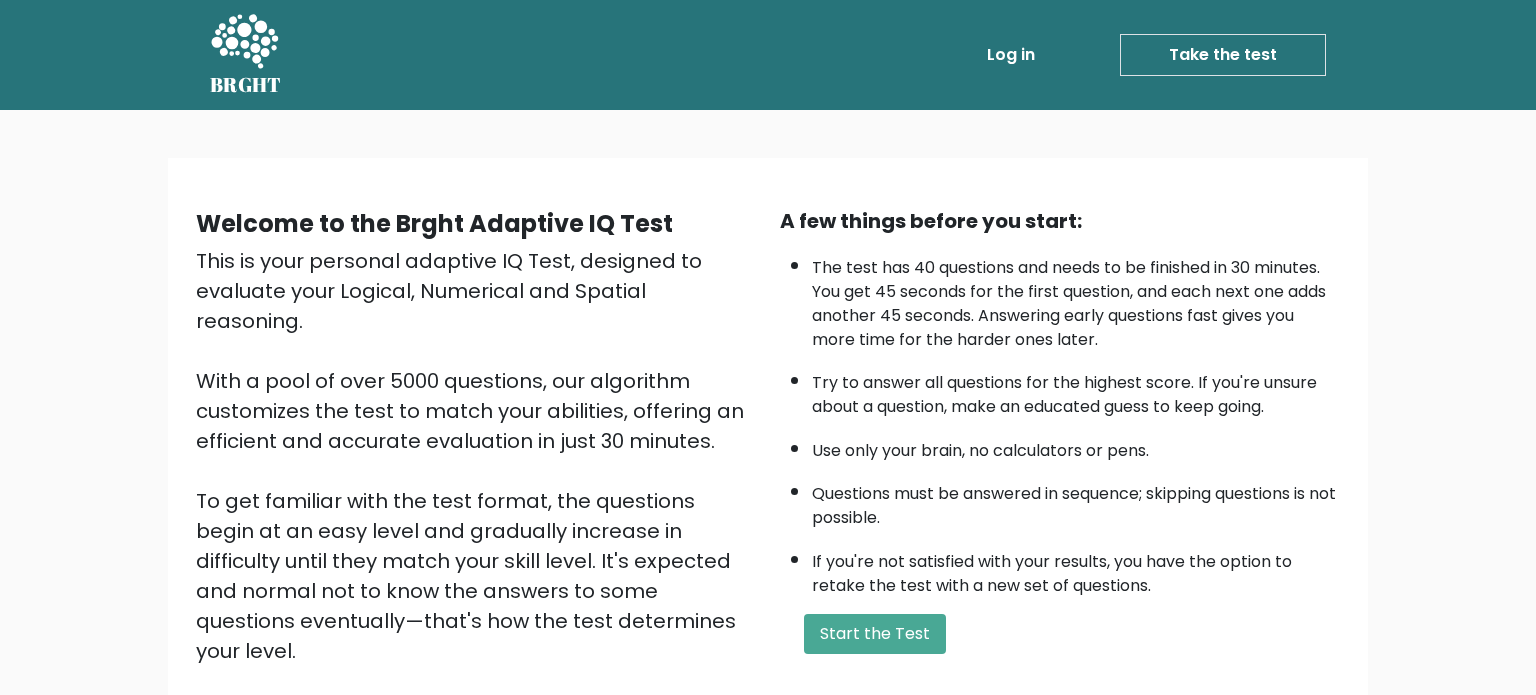 scroll, scrollTop: 0, scrollLeft: 0, axis: both 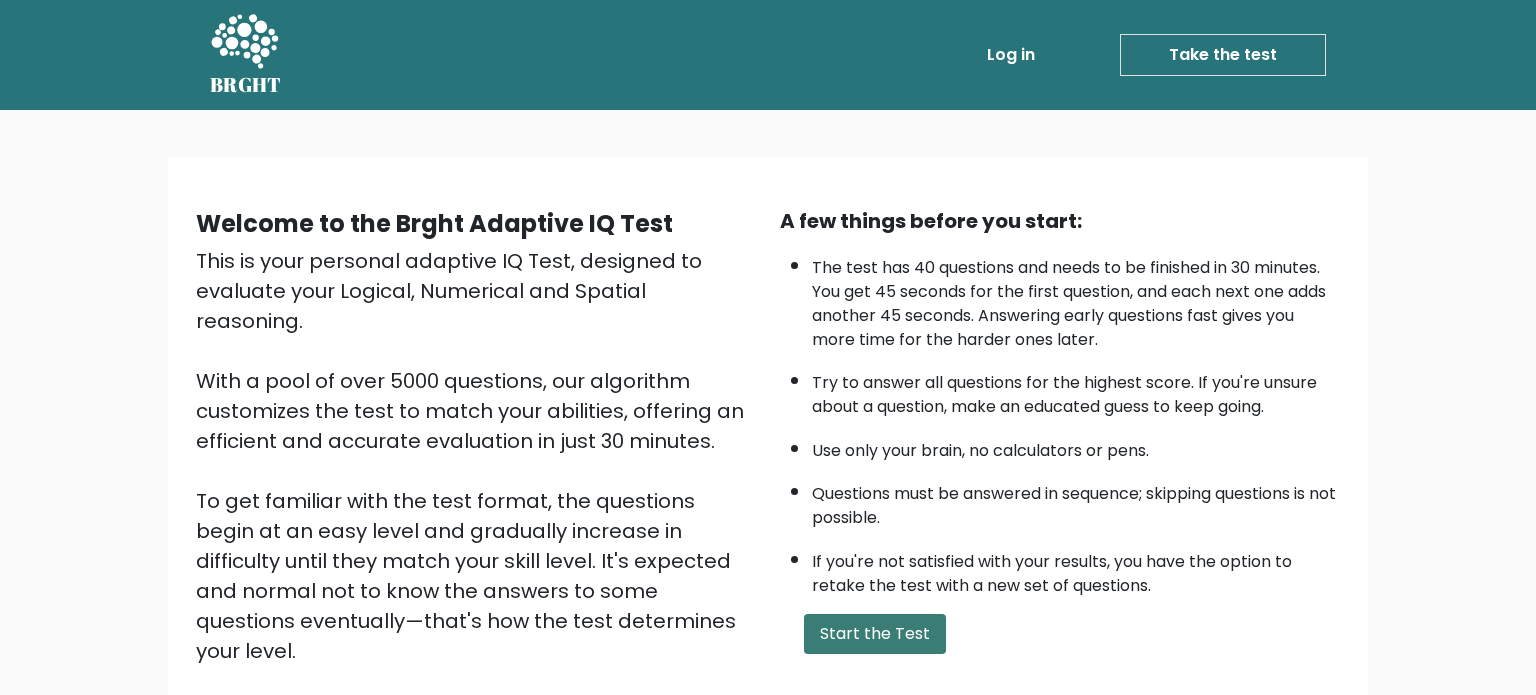 click on "Start the Test" at bounding box center [875, 634] 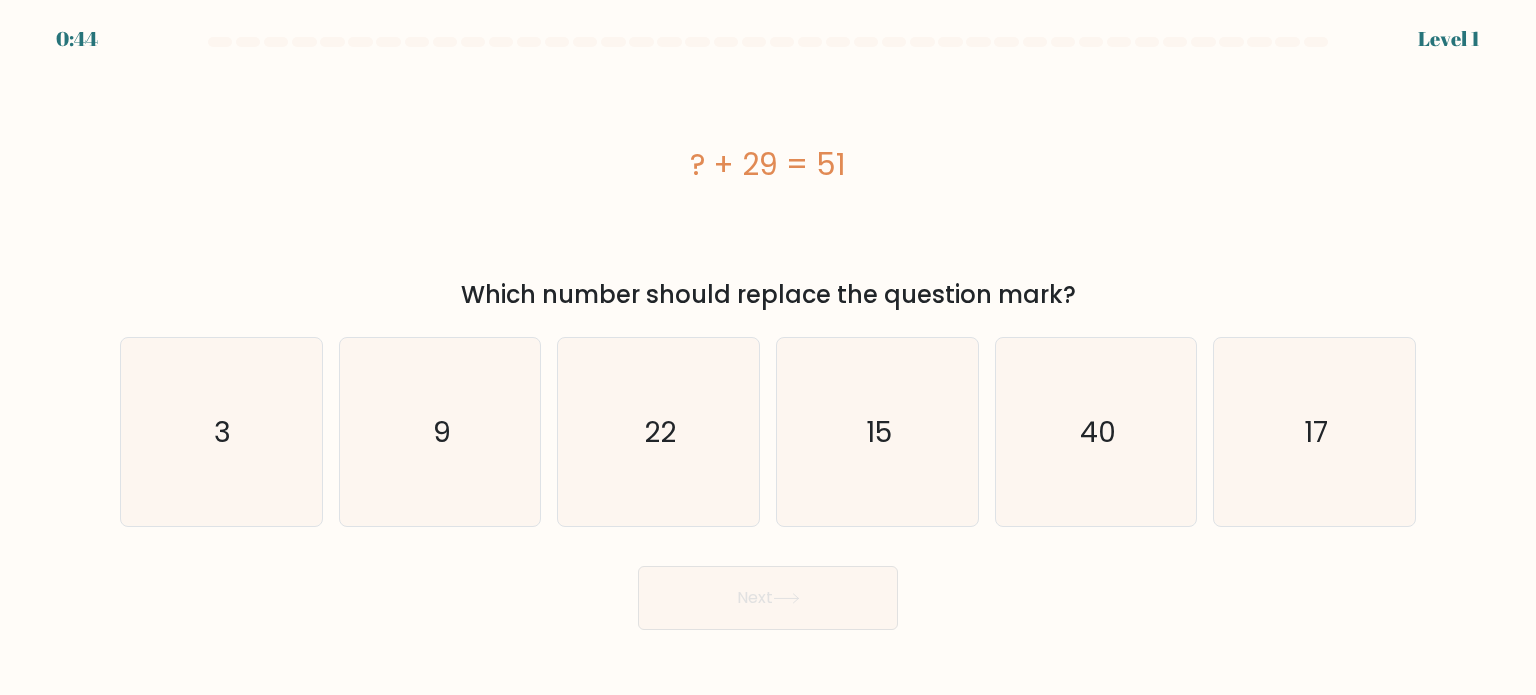 scroll, scrollTop: 0, scrollLeft: 0, axis: both 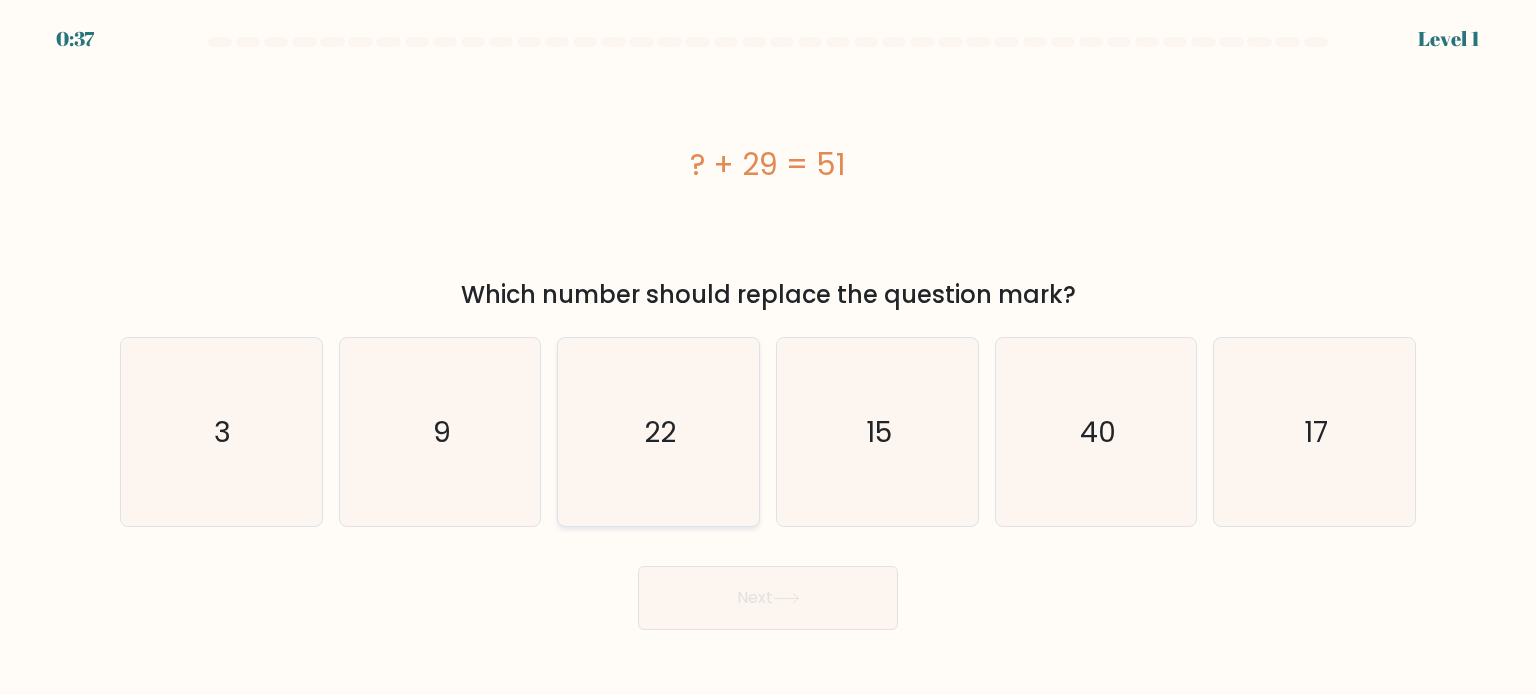 click on "22" 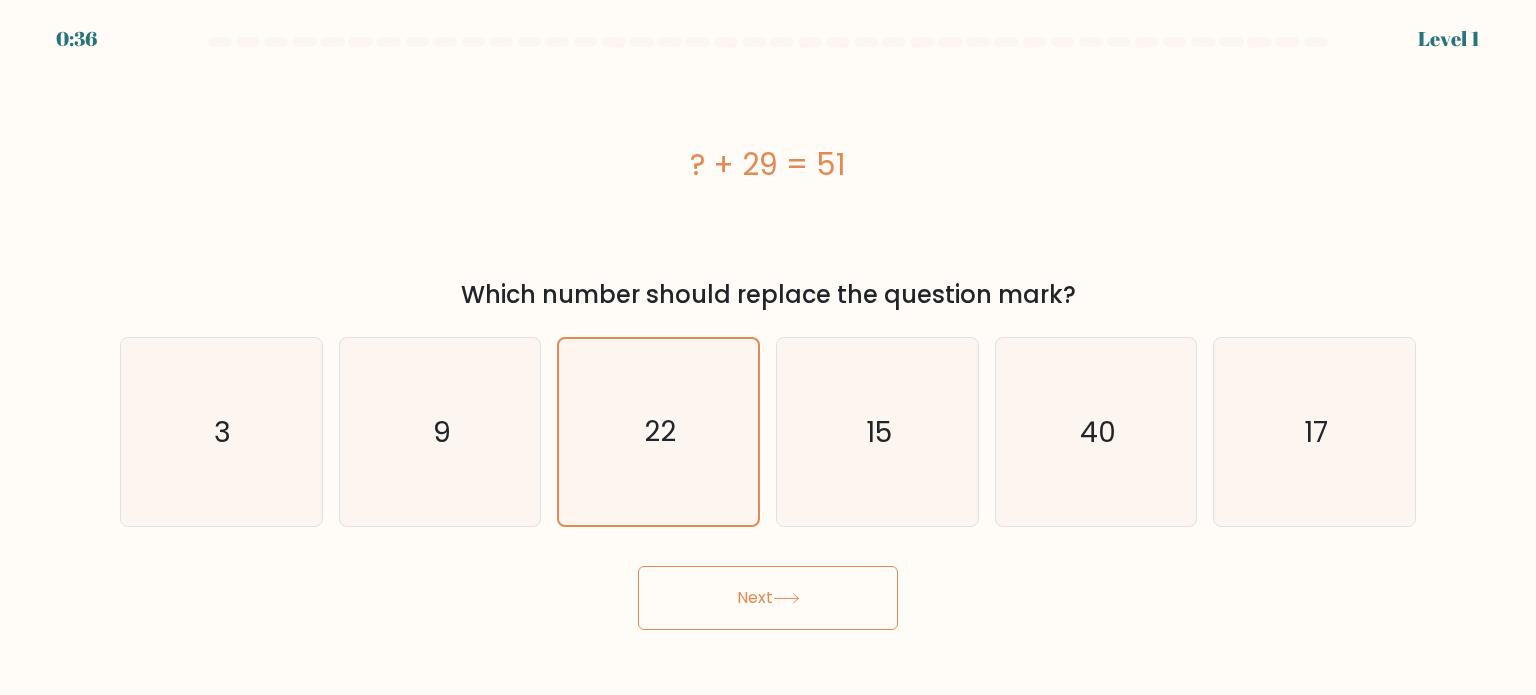 click on "Next" at bounding box center (768, 598) 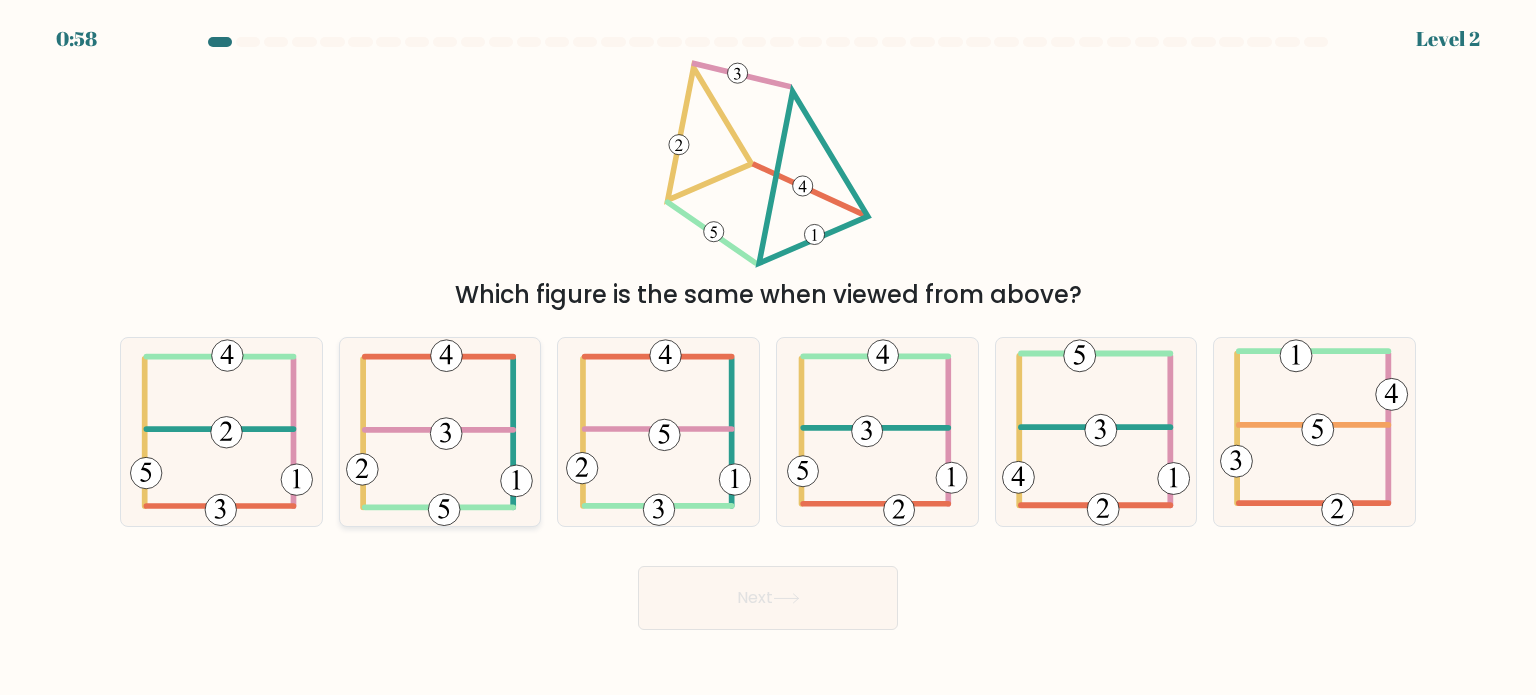 click 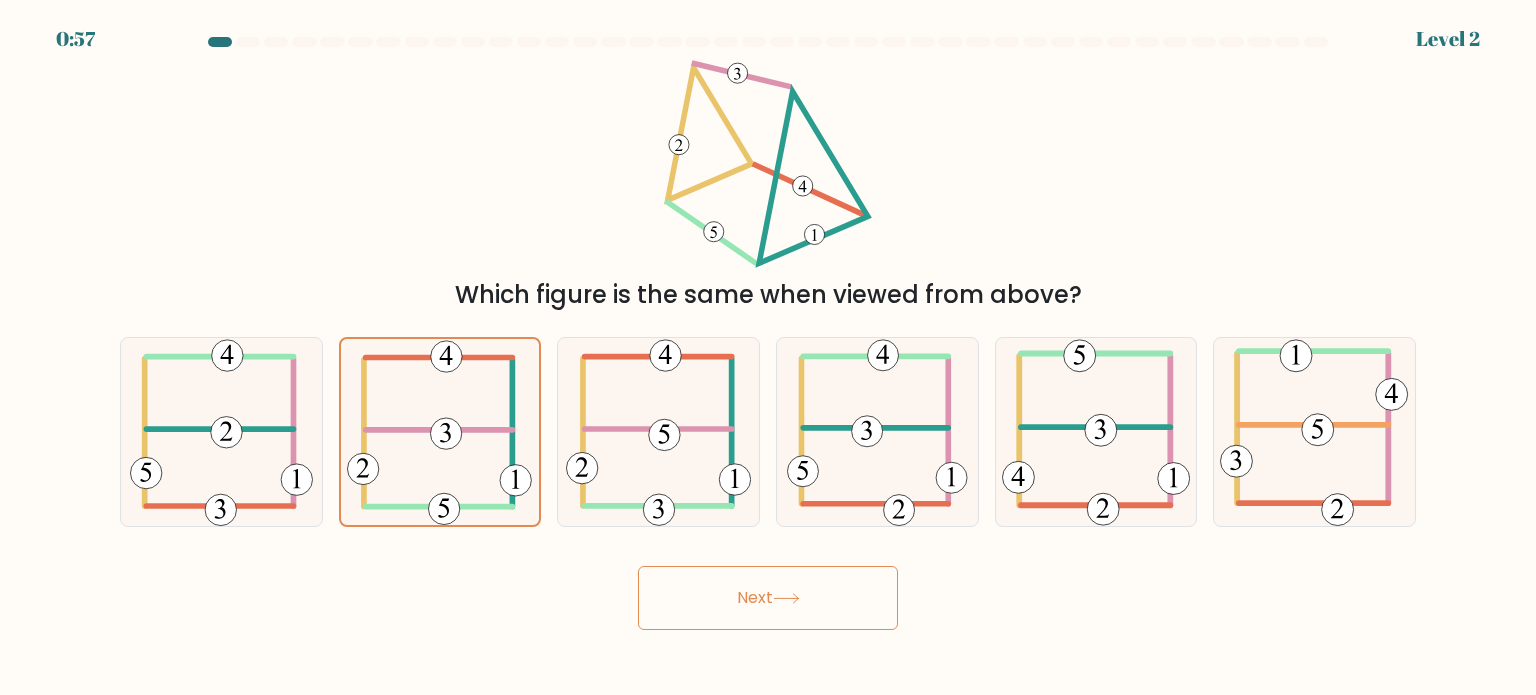 click on "Next" at bounding box center [768, 598] 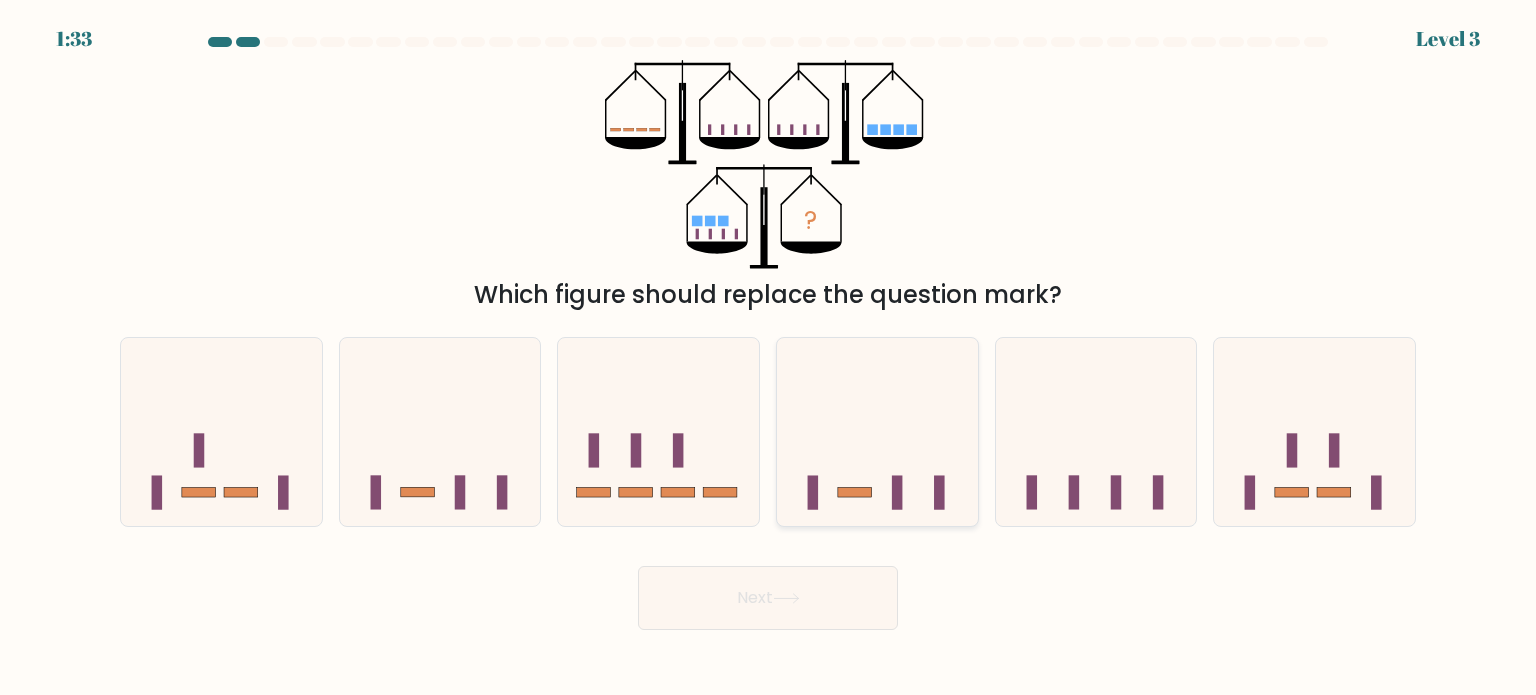 scroll, scrollTop: 0, scrollLeft: 0, axis: both 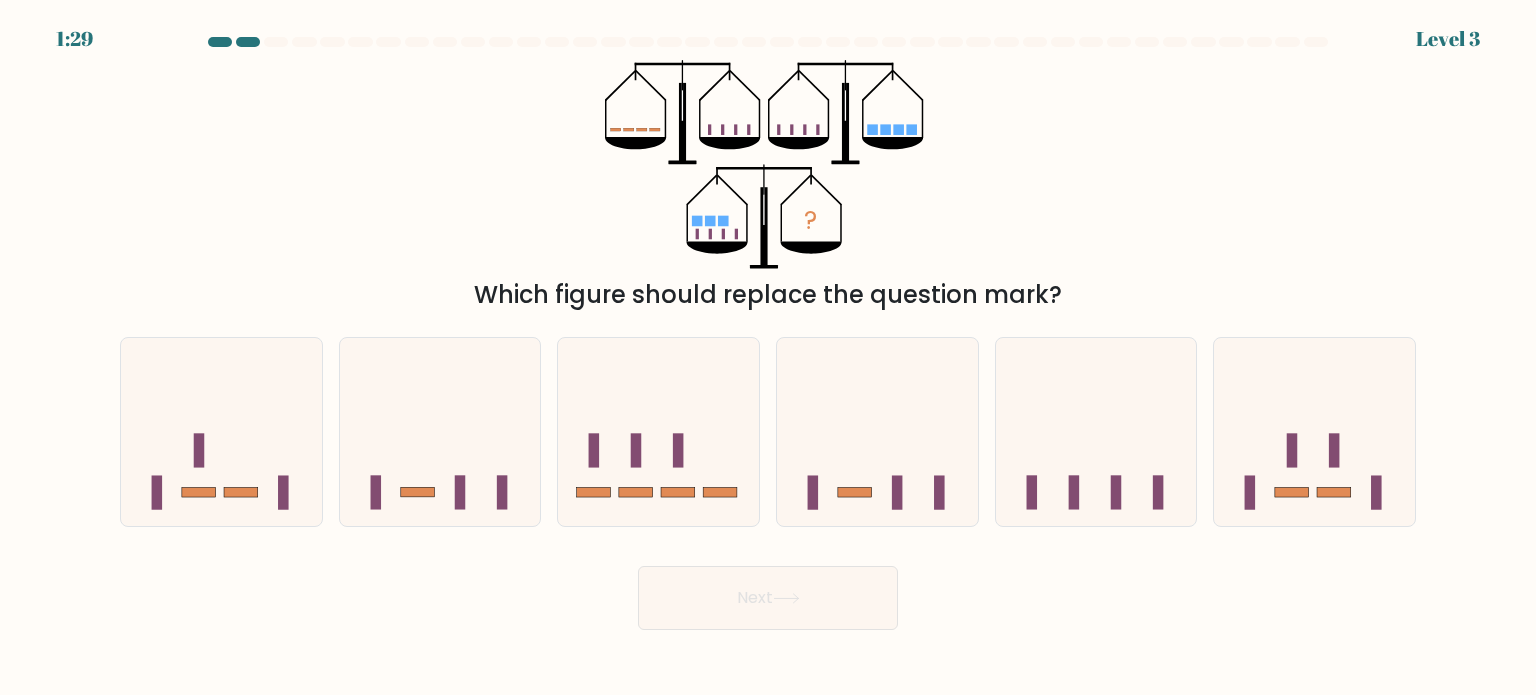 click at bounding box center (248, 42) 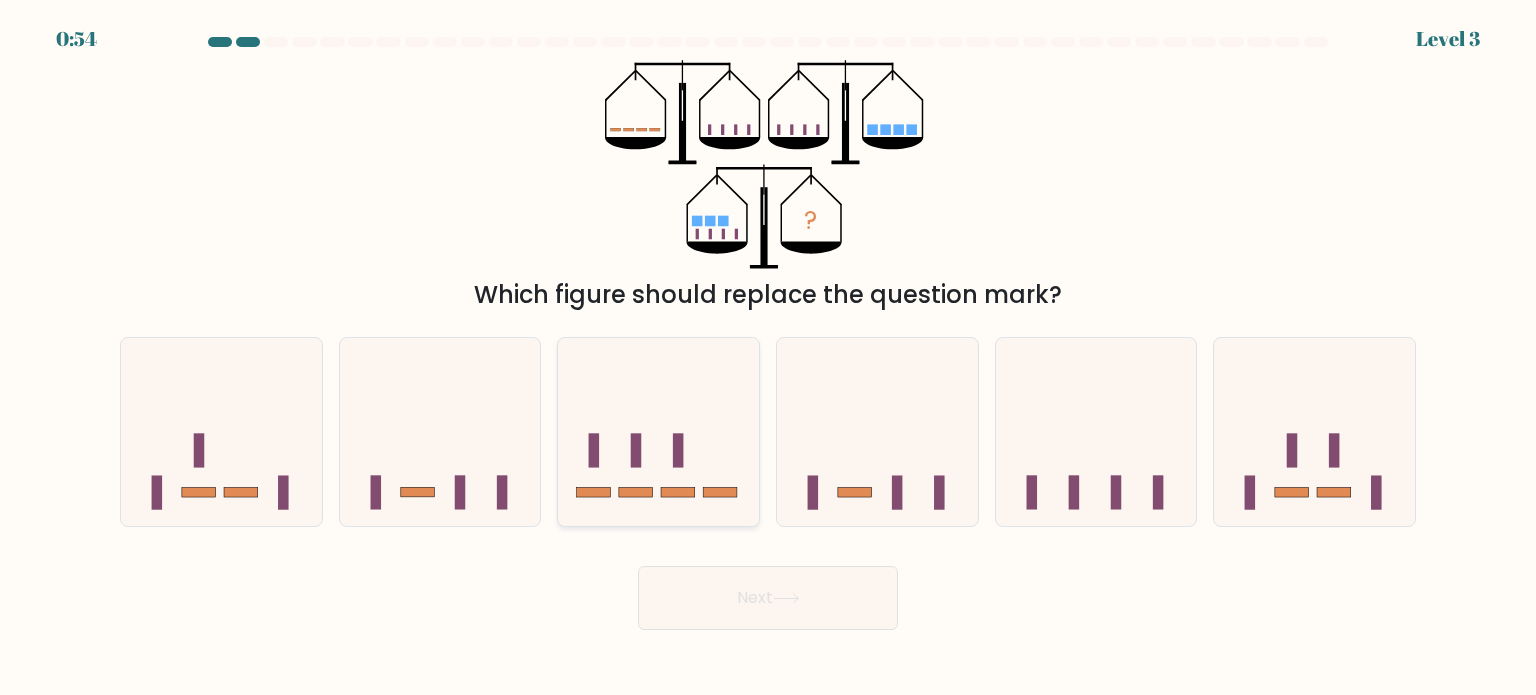 click 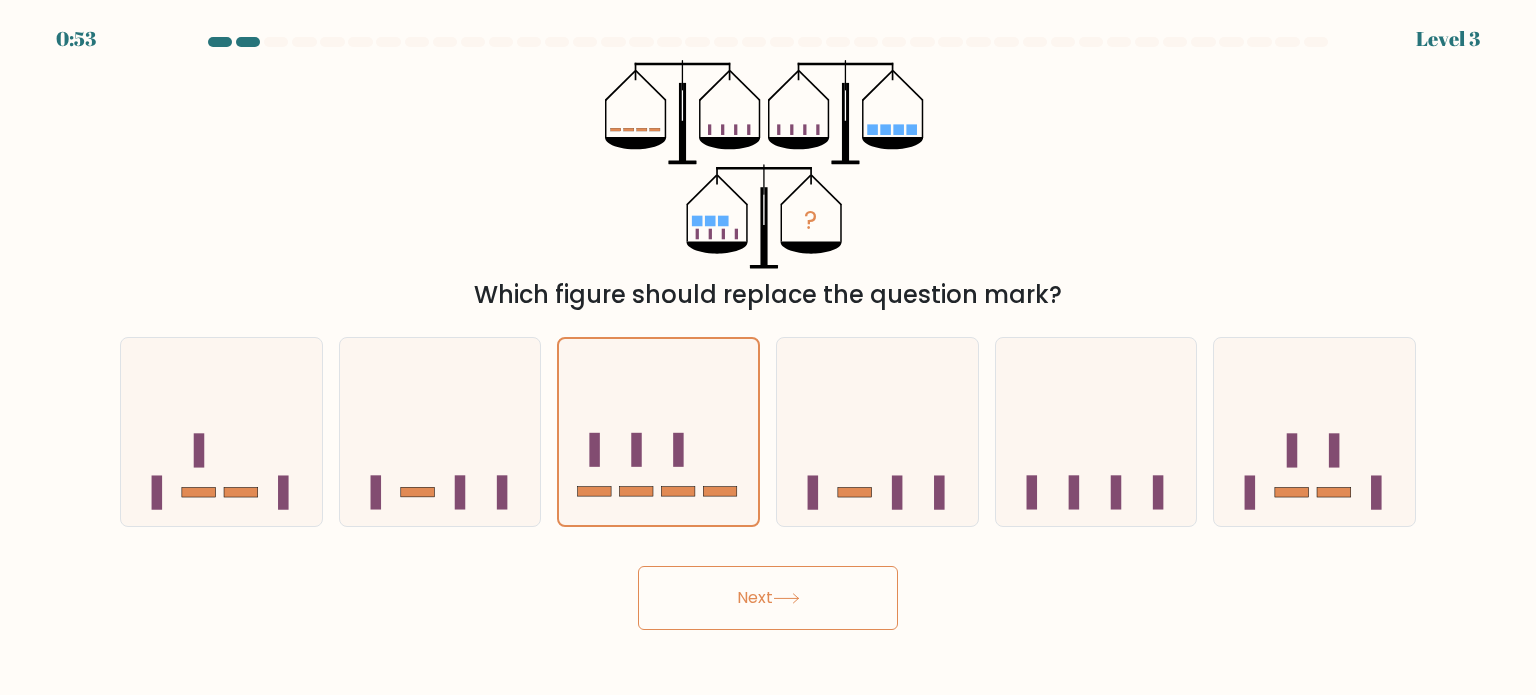 click on "Next" at bounding box center [768, 598] 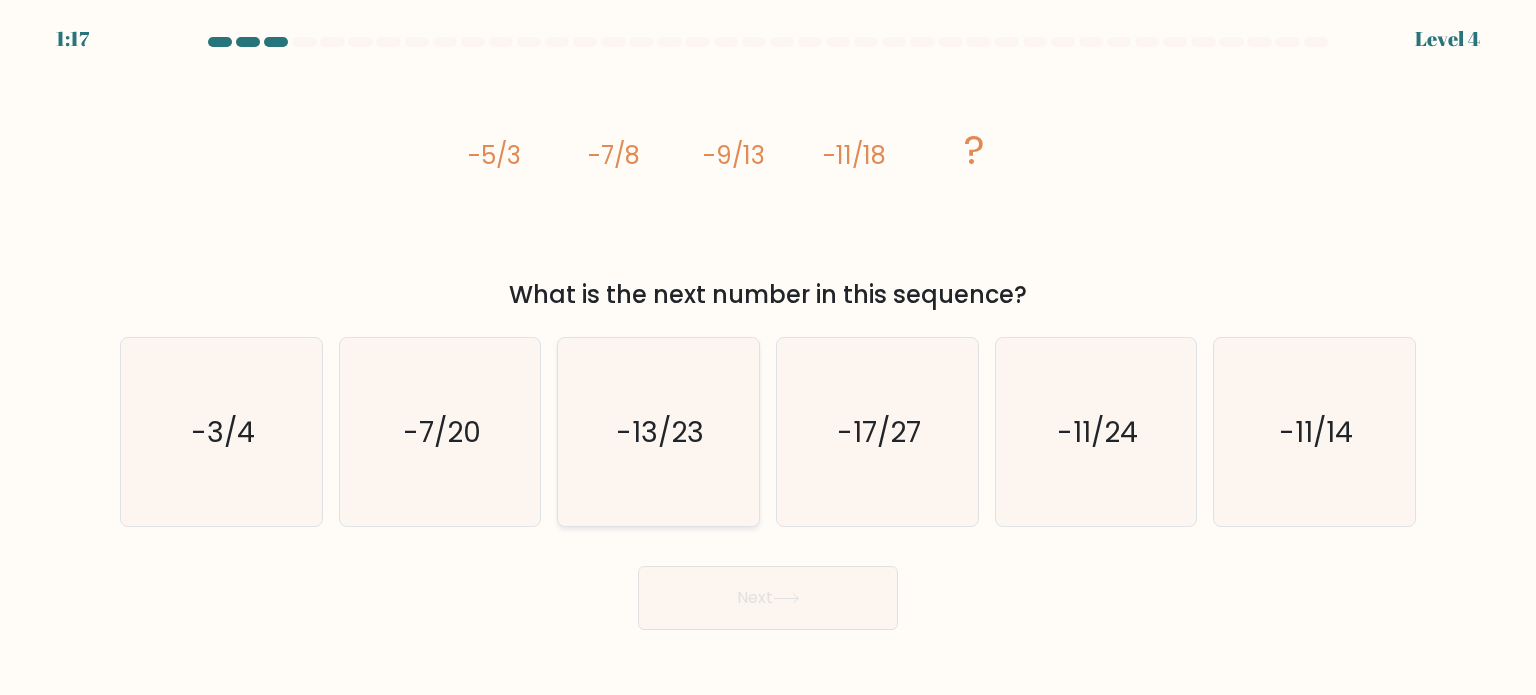 click on "-13/23" 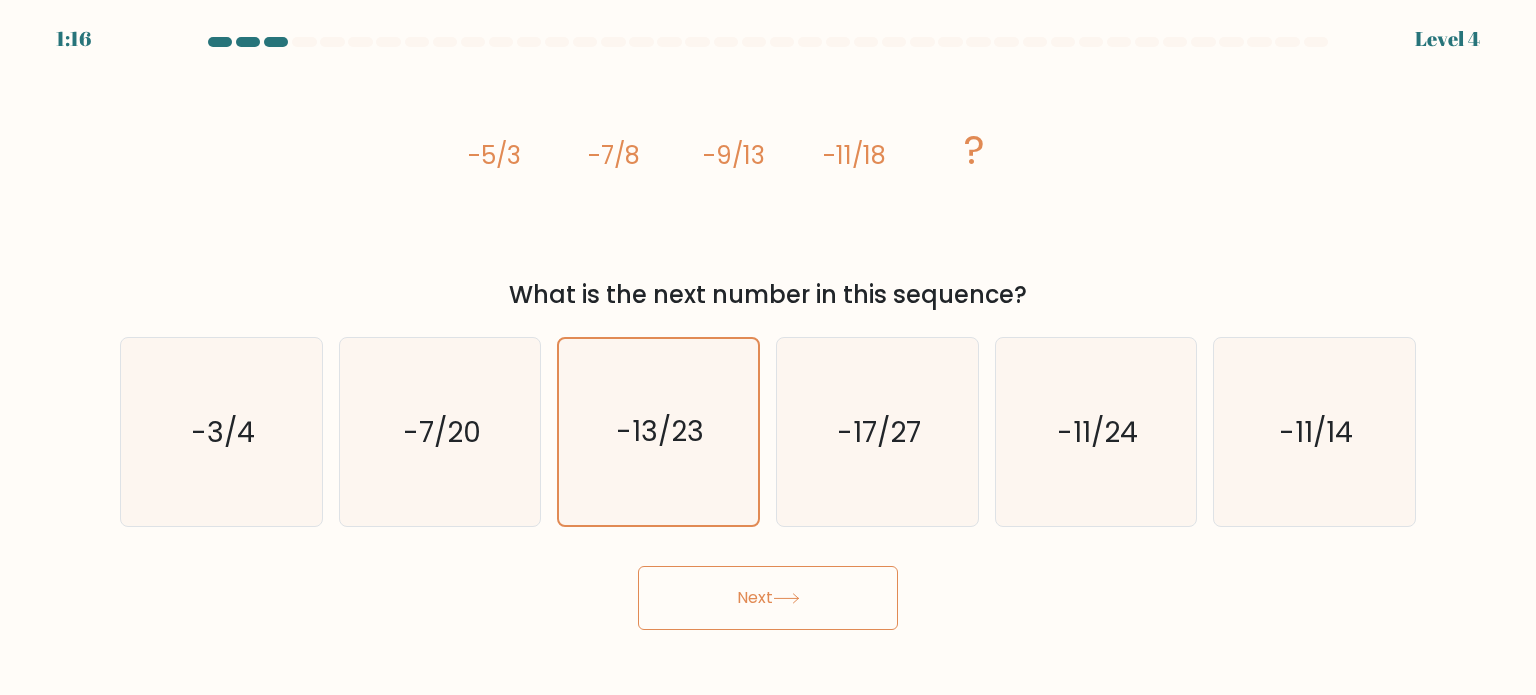 click on "Next" at bounding box center [768, 598] 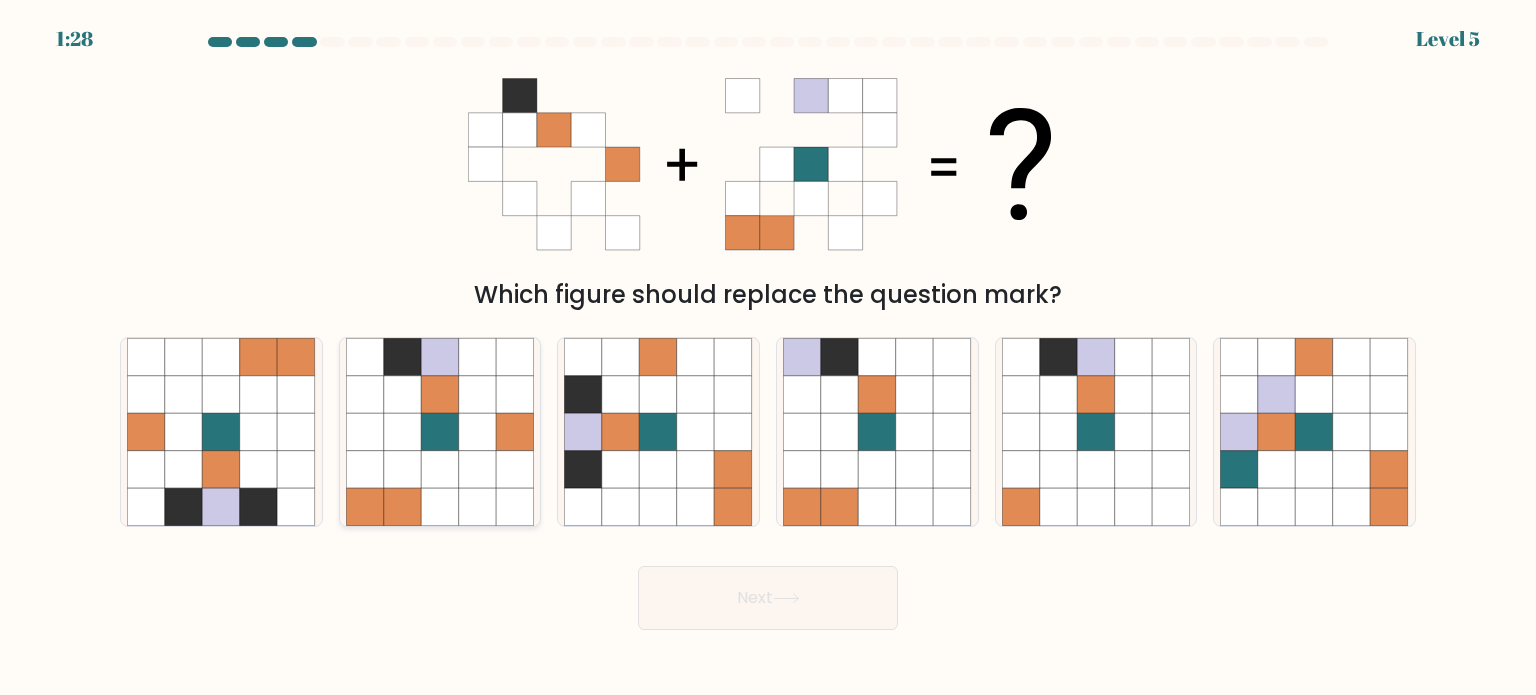 click 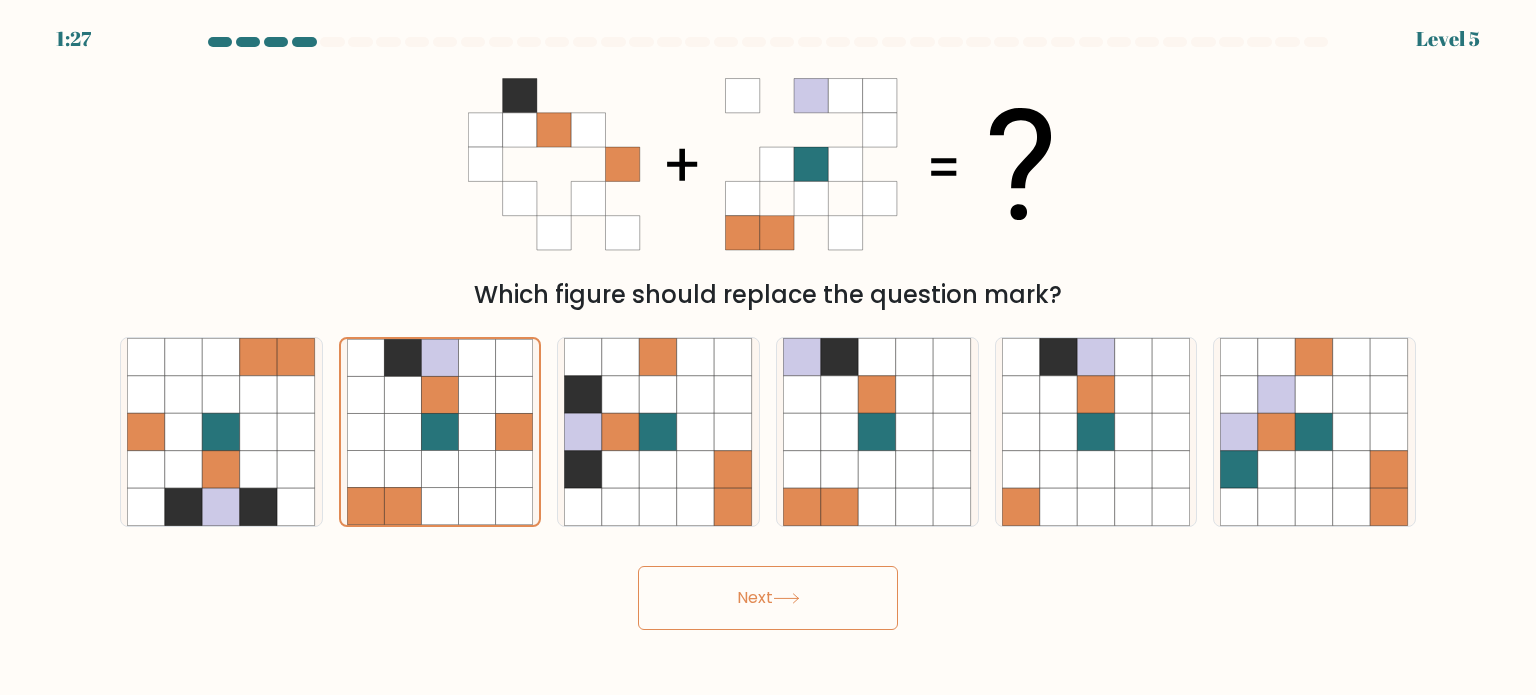 click on "Next" at bounding box center (768, 598) 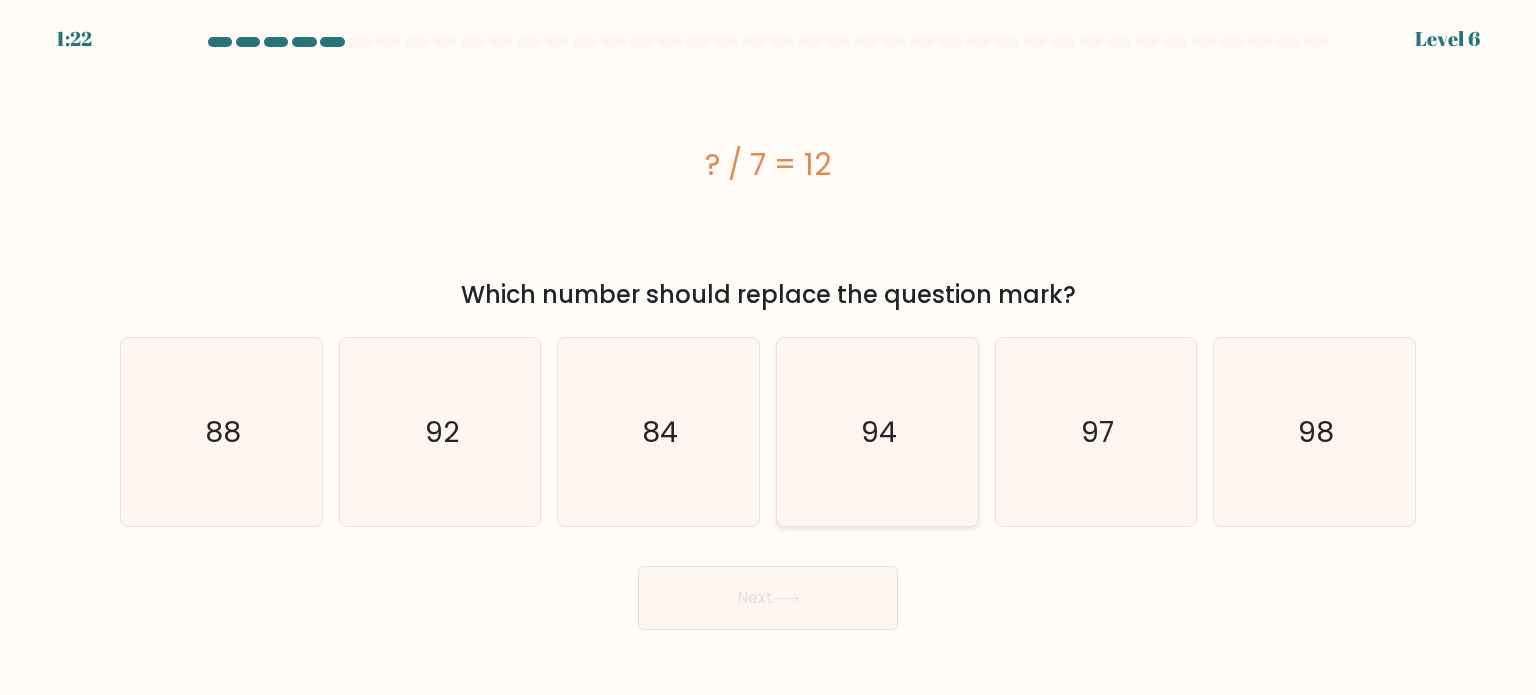 click on "94" 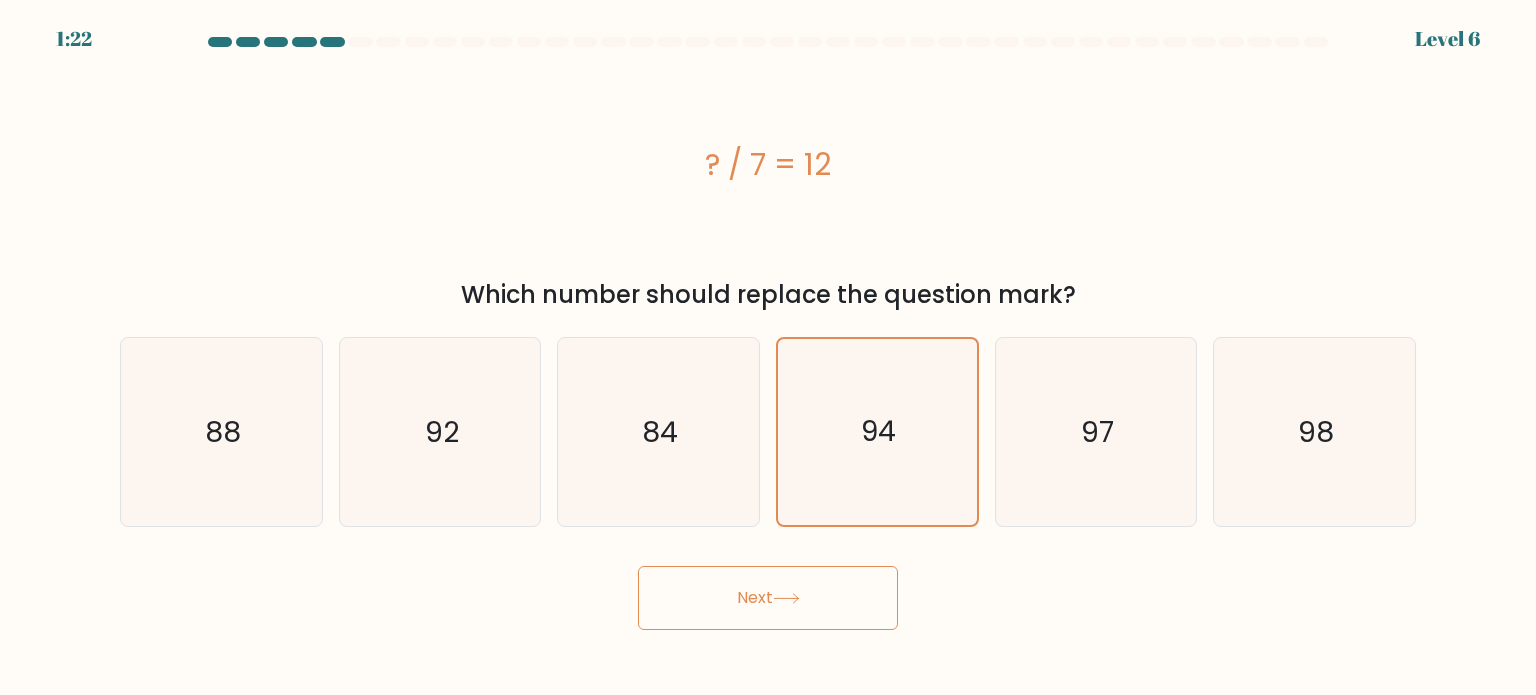 click on "Next" at bounding box center (768, 598) 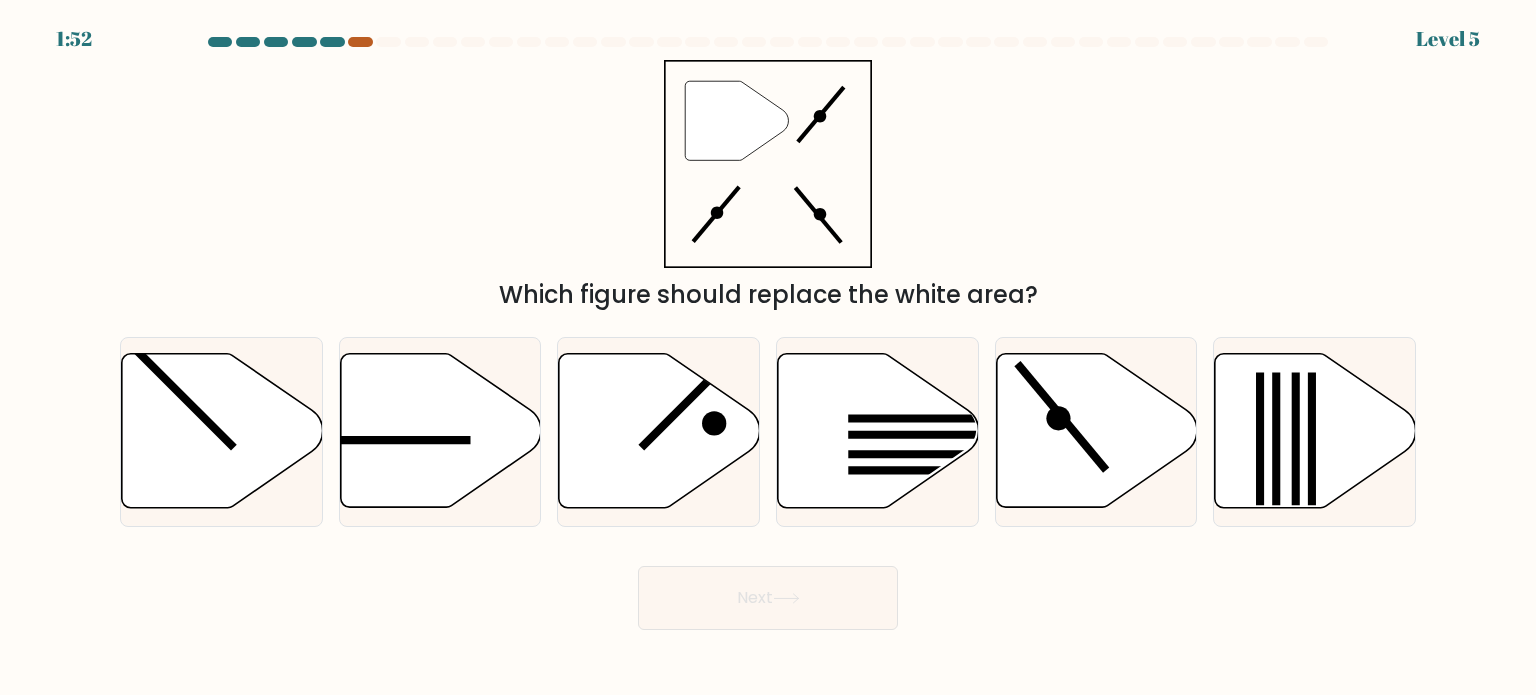 click at bounding box center [360, 42] 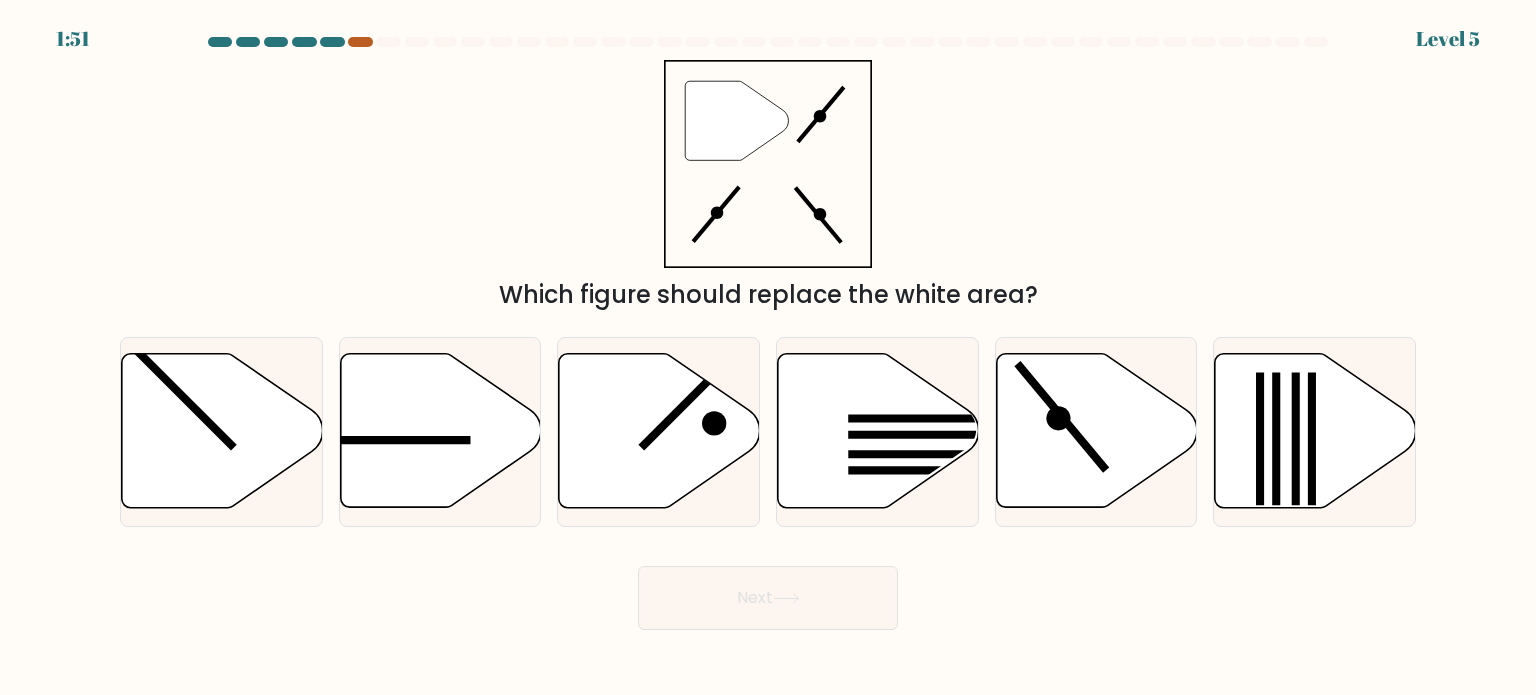 click at bounding box center (360, 42) 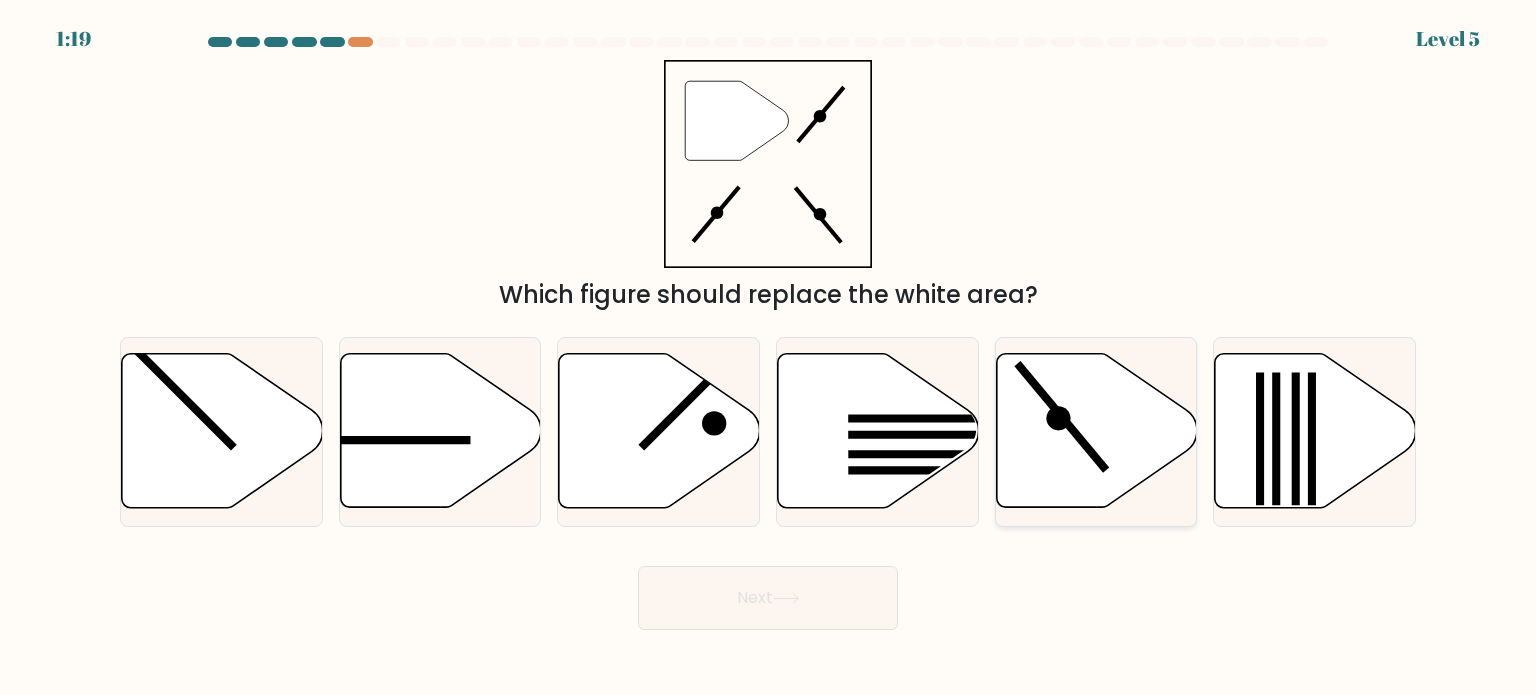 click 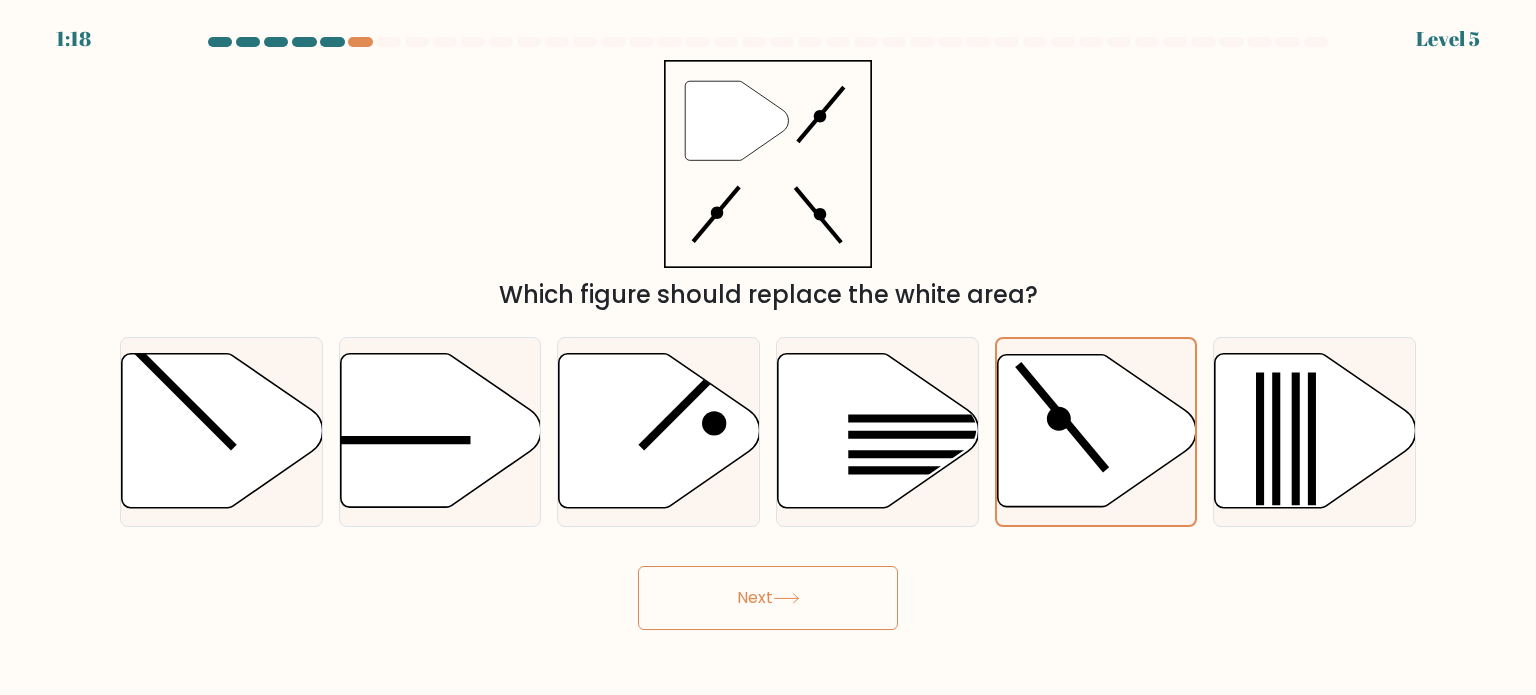 click on "Next" at bounding box center (768, 598) 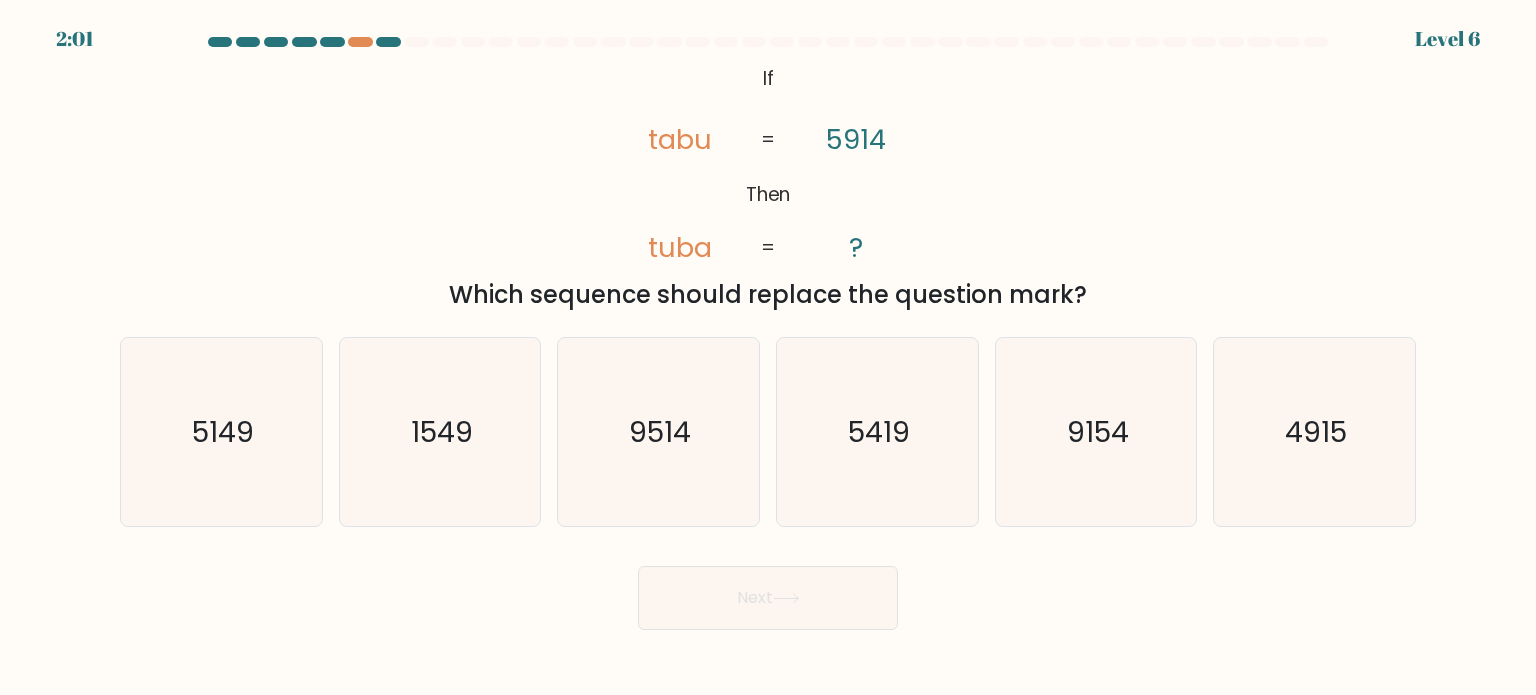click 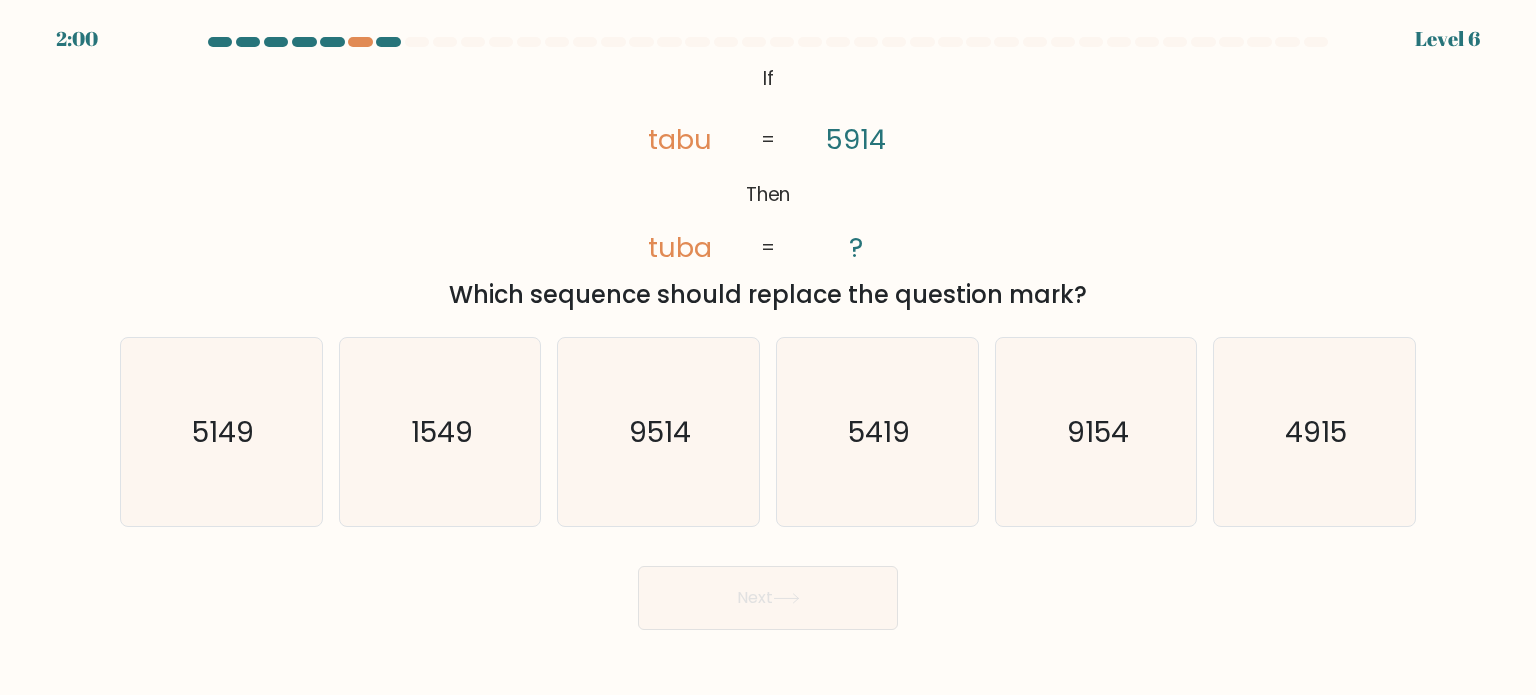 click on "Next" at bounding box center [768, 590] 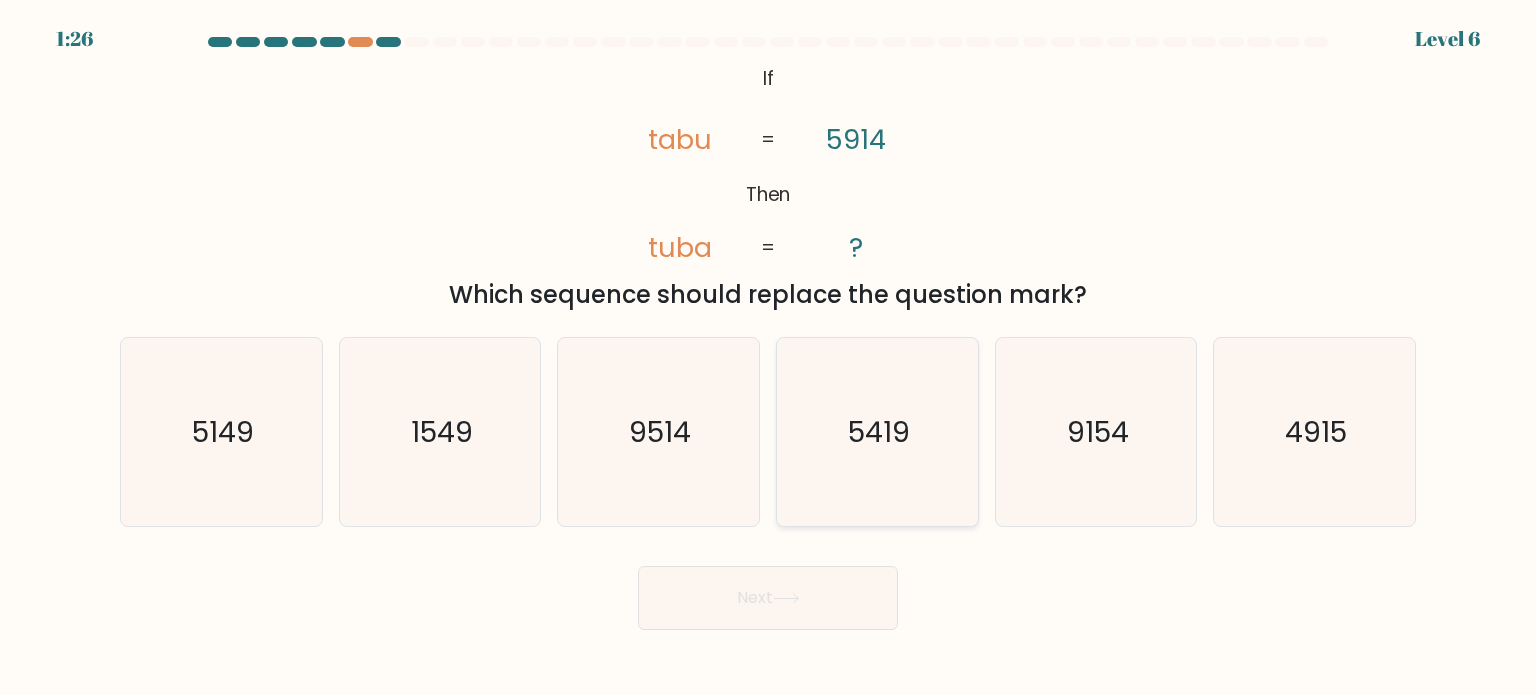 click on "5419" 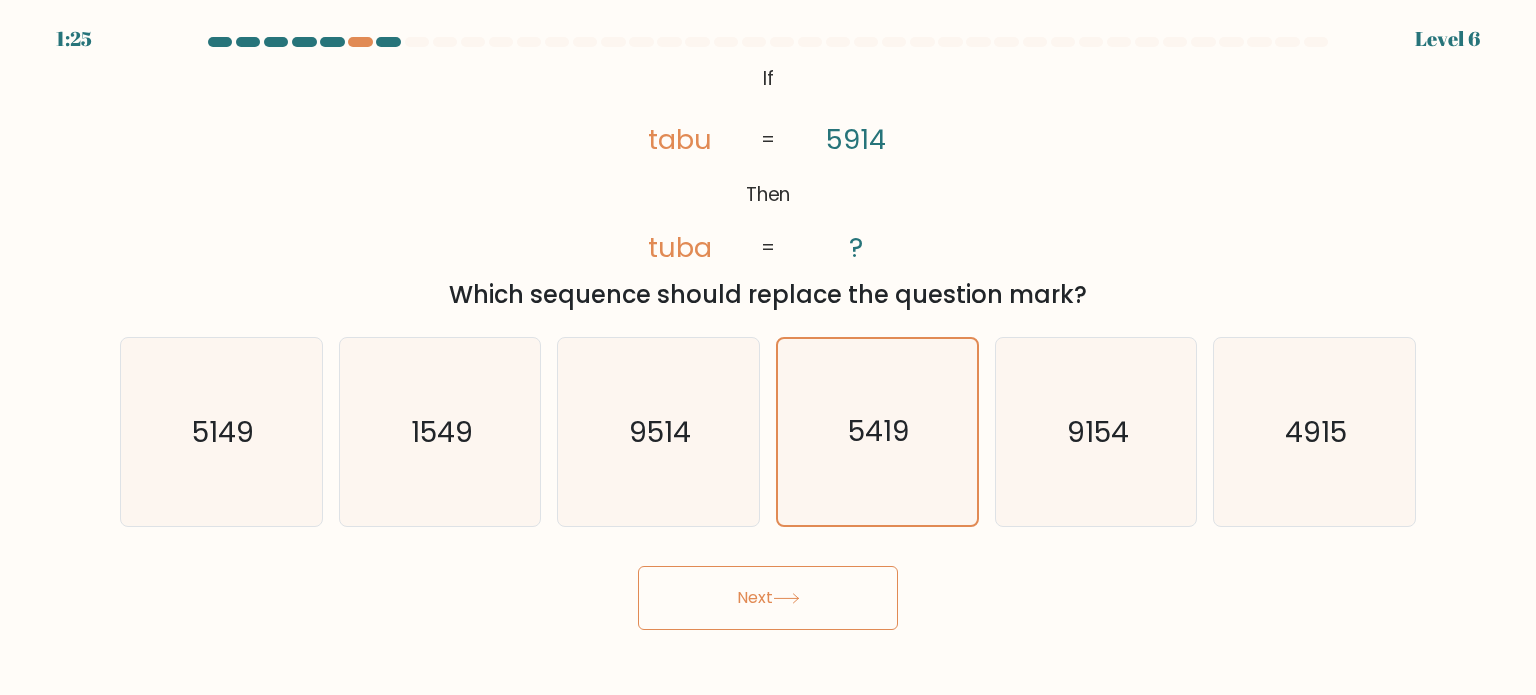 click on "Next" at bounding box center (768, 598) 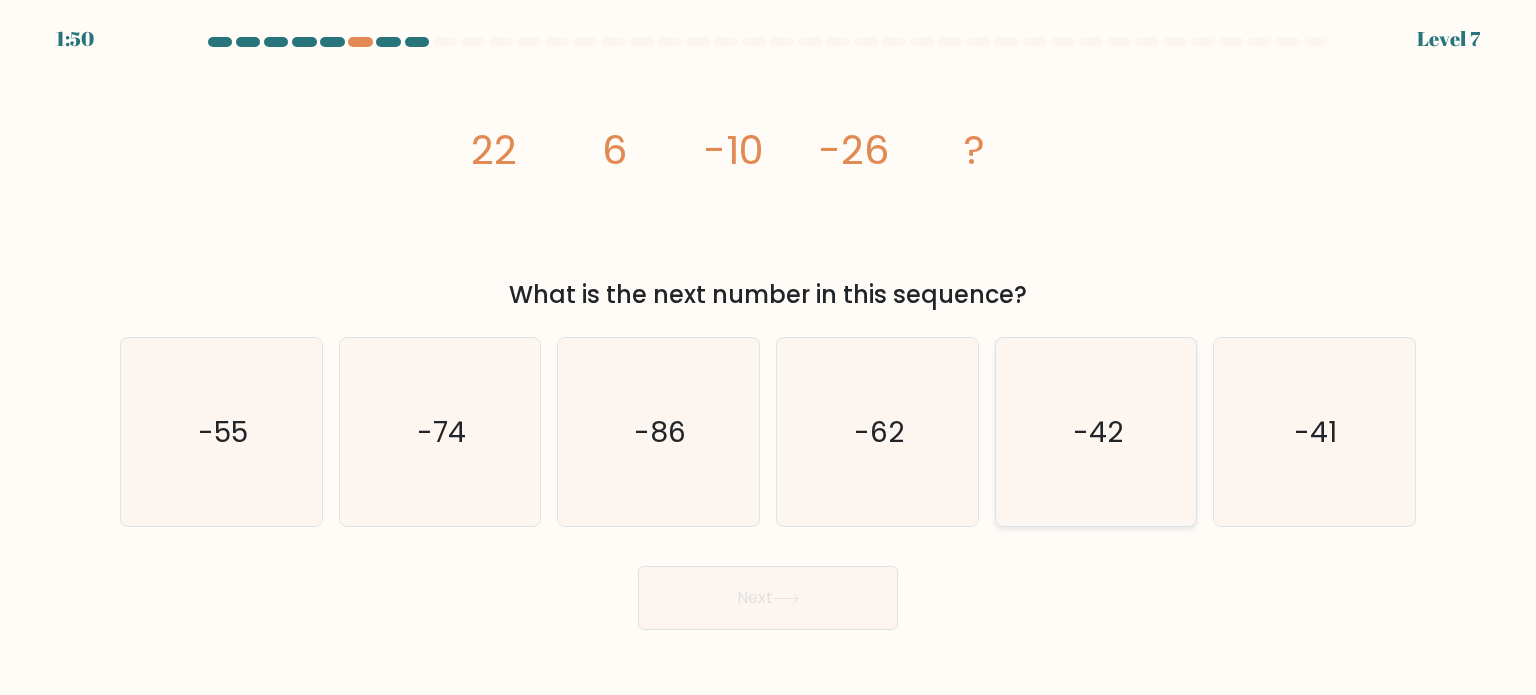 click on "-42" 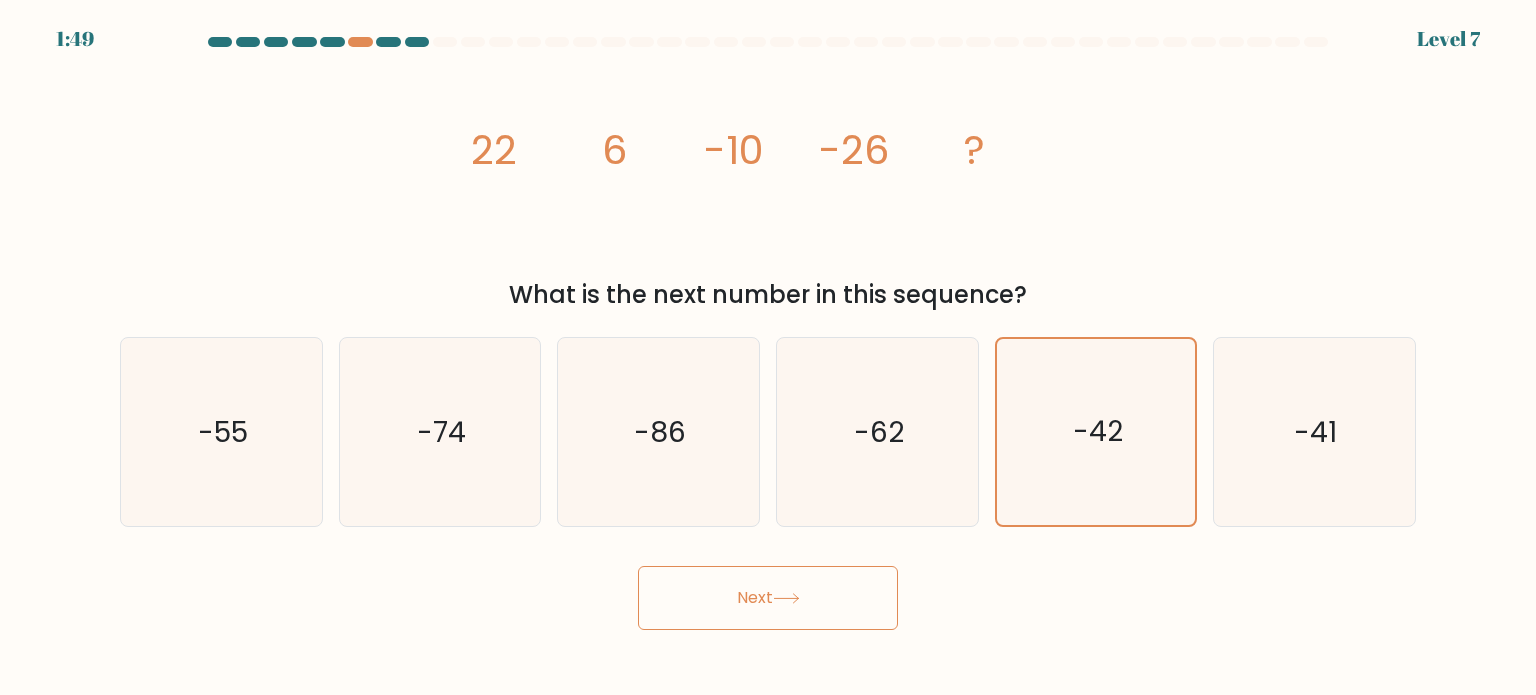 click on "Next" at bounding box center [768, 598] 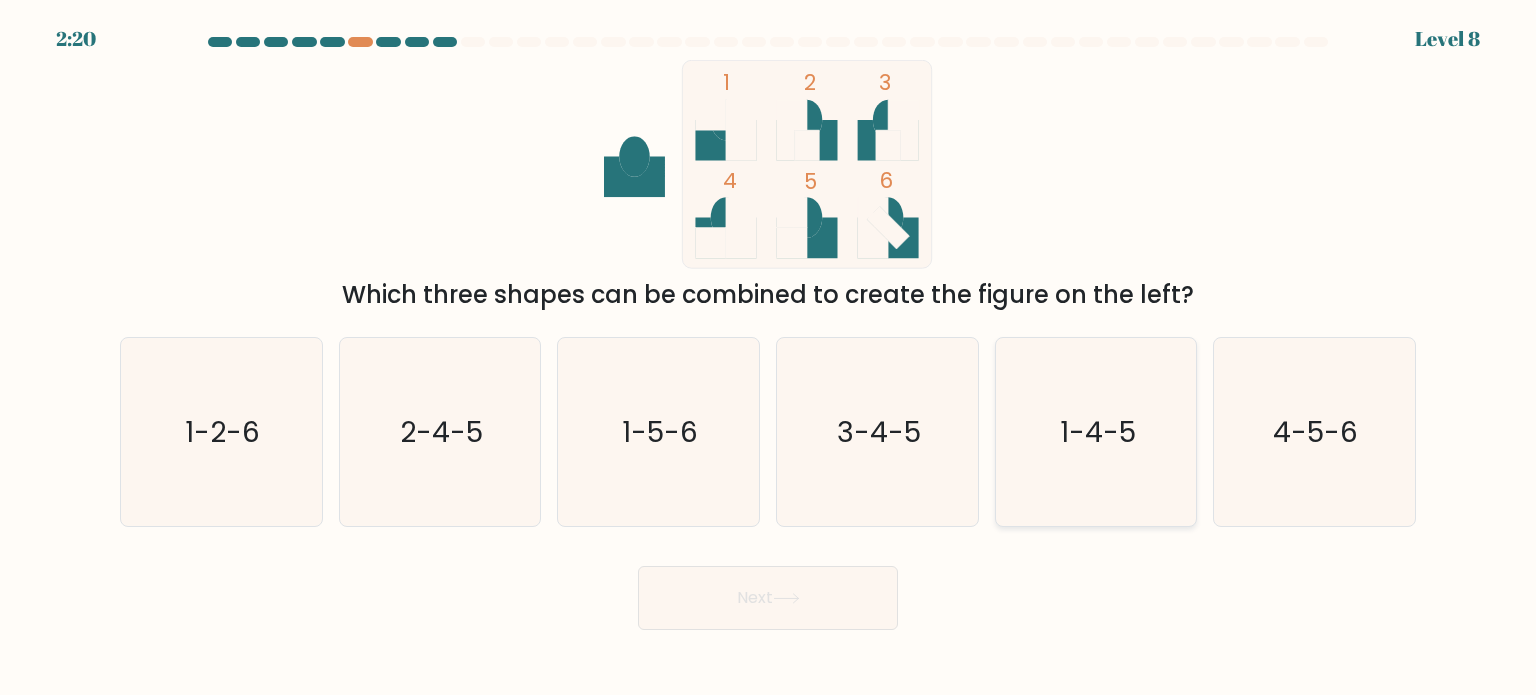 click on "1-4-5" 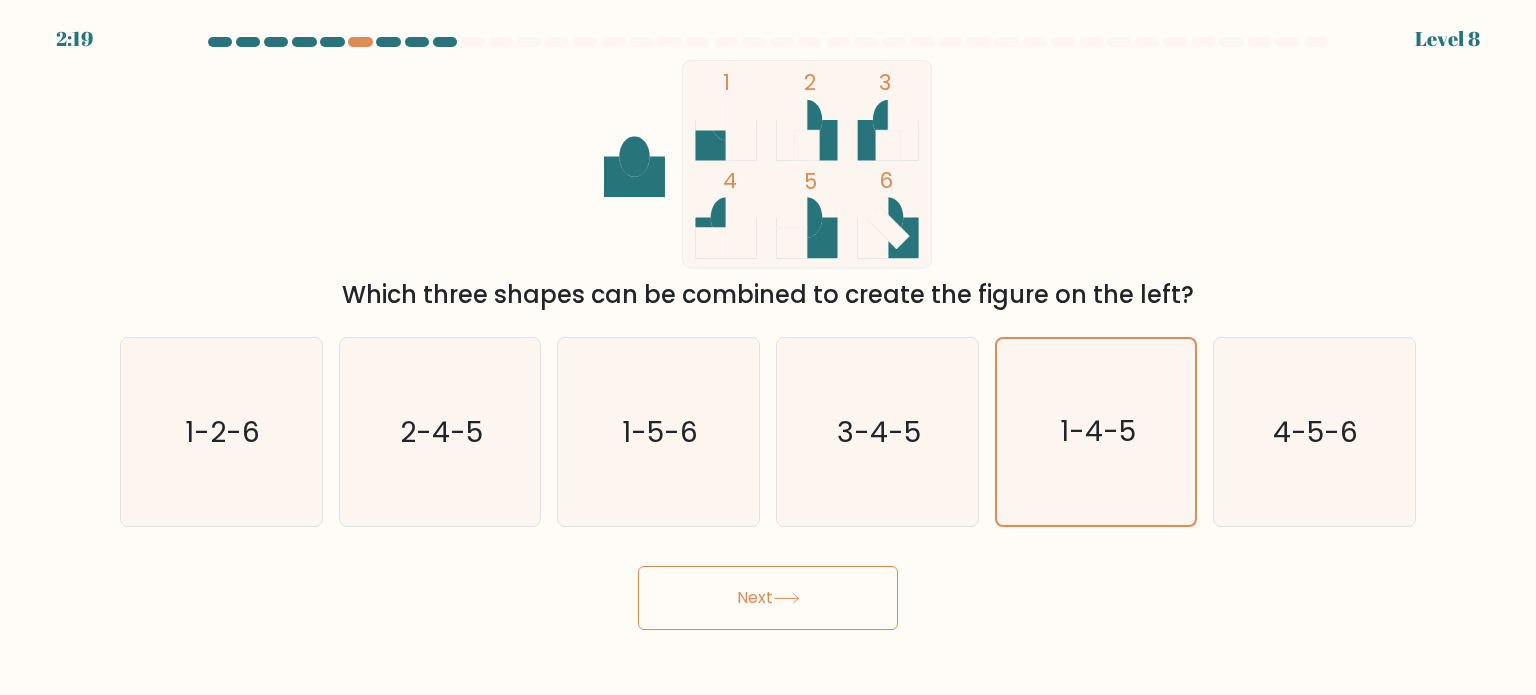 click on "Next" at bounding box center (768, 598) 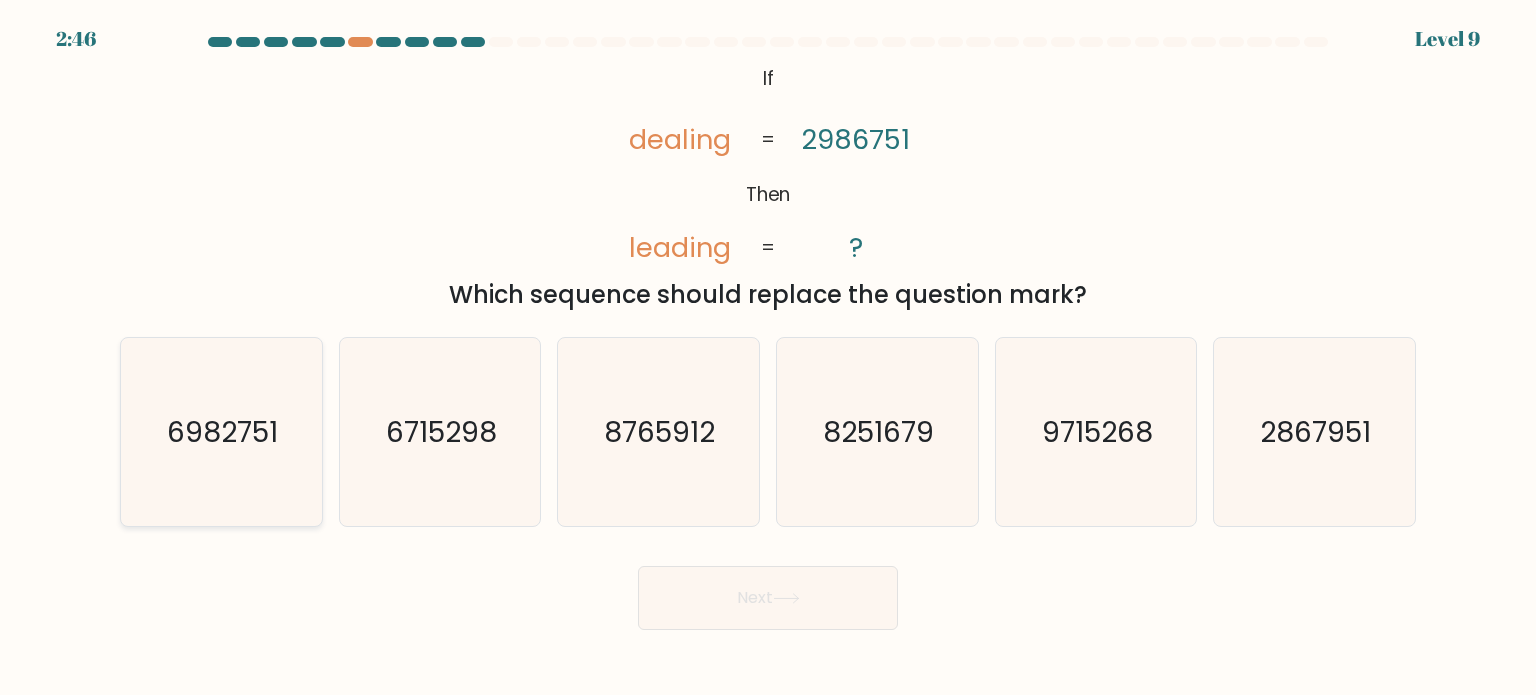 click on "6982751" 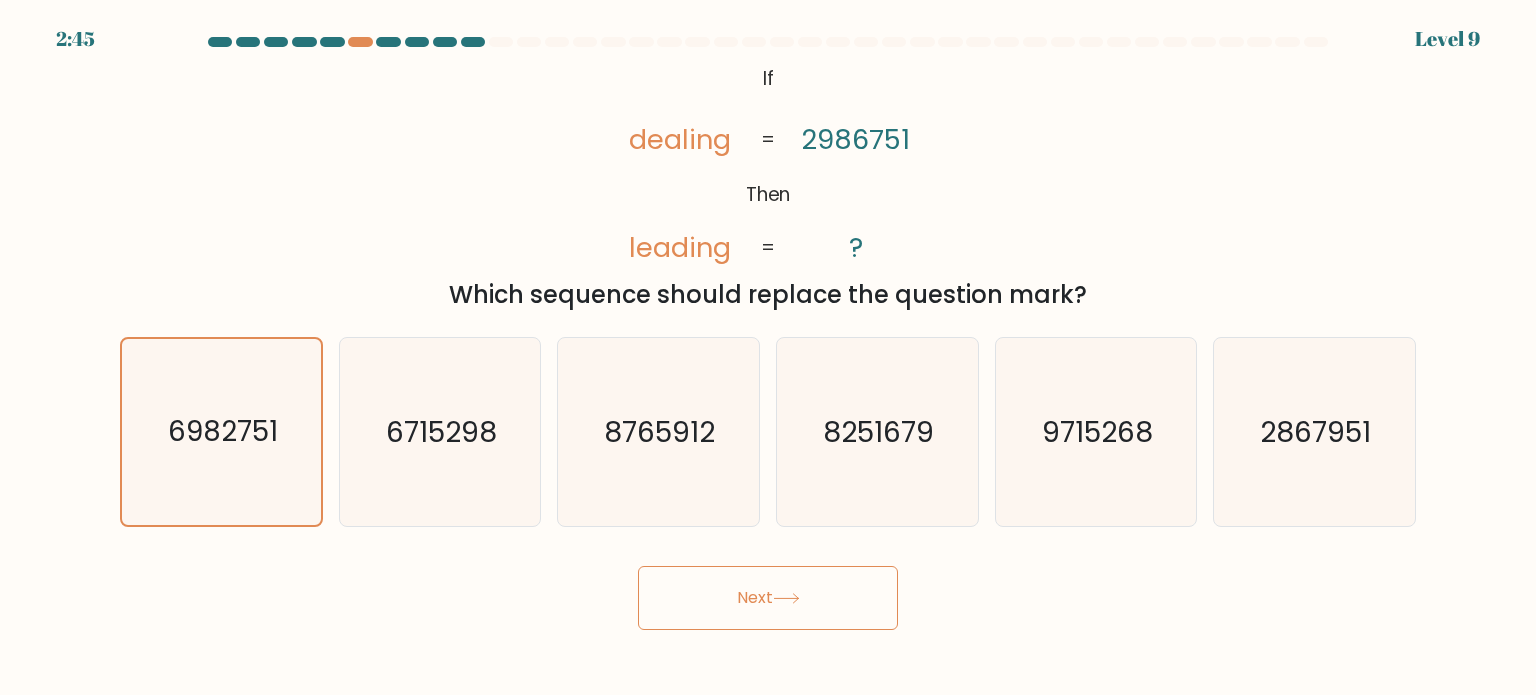 click on "Next" at bounding box center [768, 598] 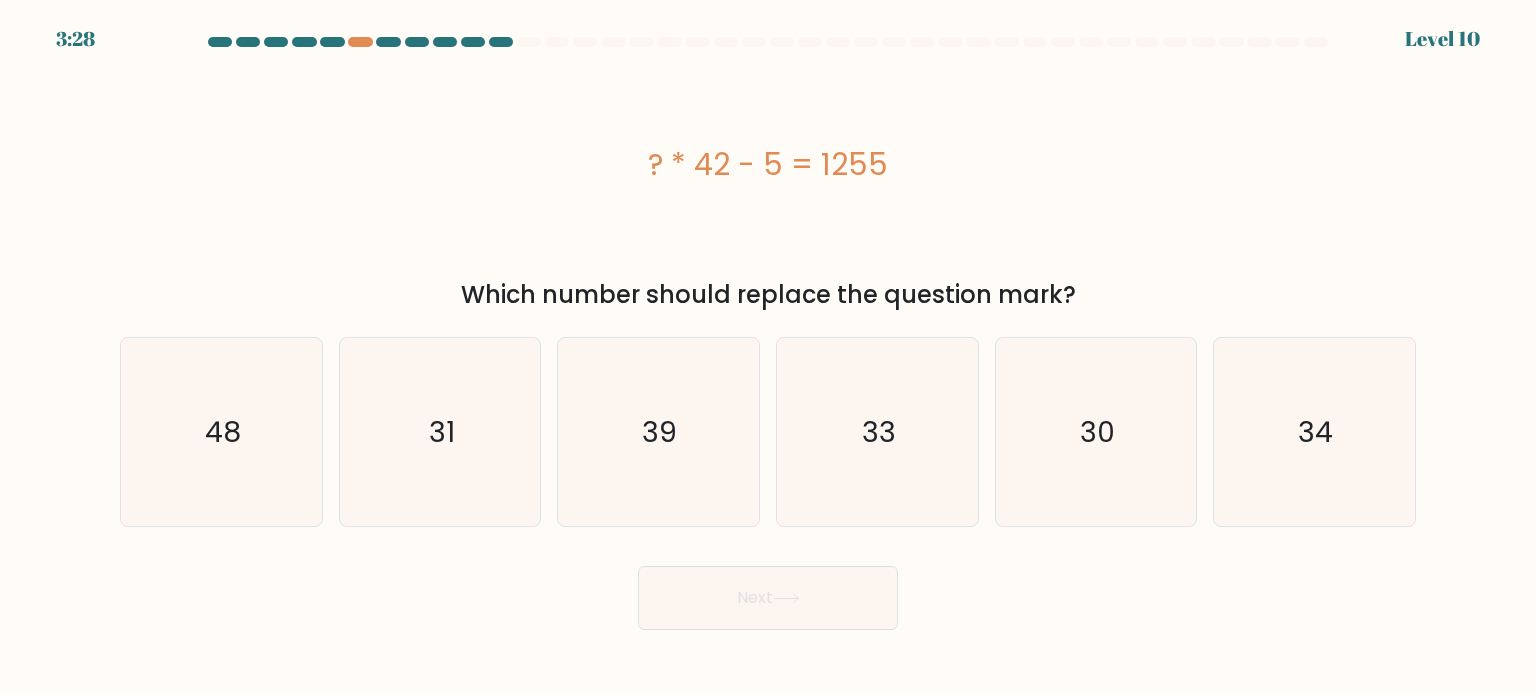 click on "Next" at bounding box center (768, 598) 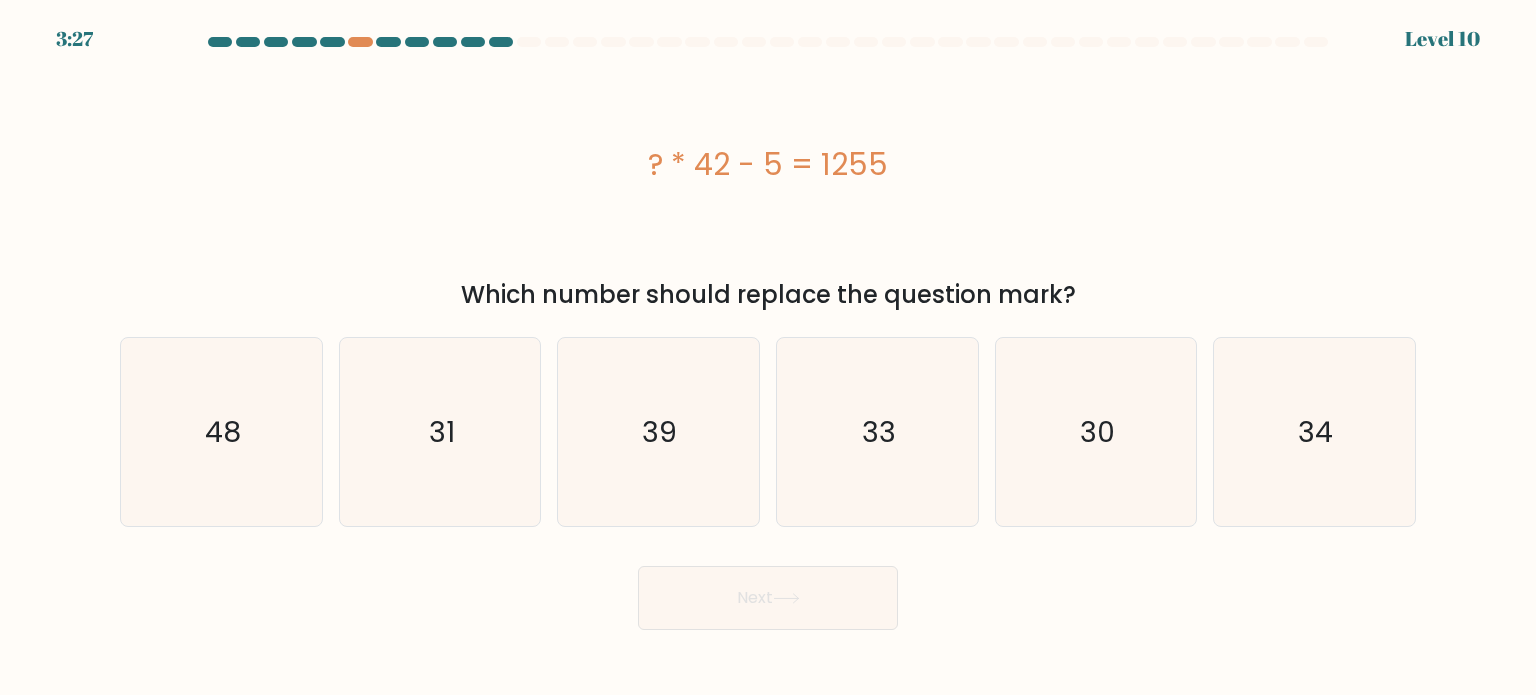 click on "Next" at bounding box center [768, 590] 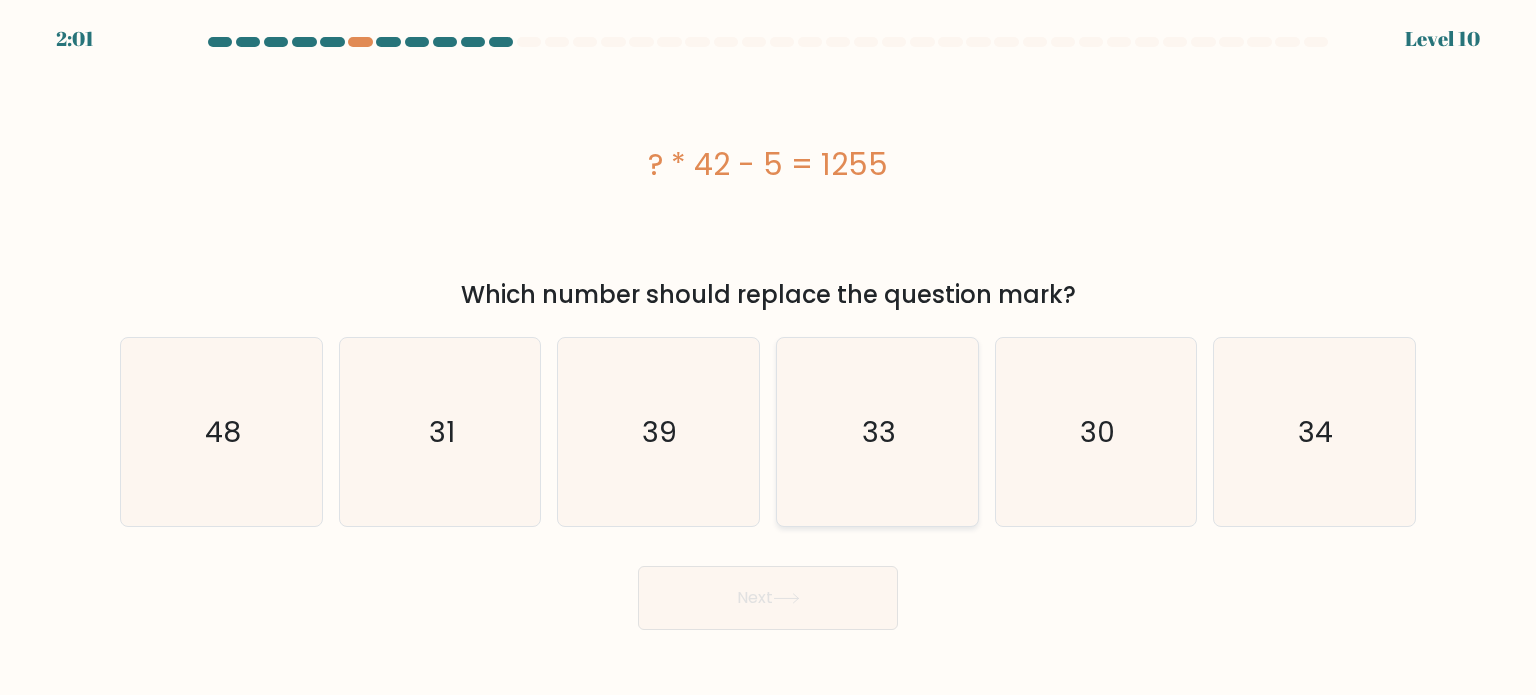 click on "33" 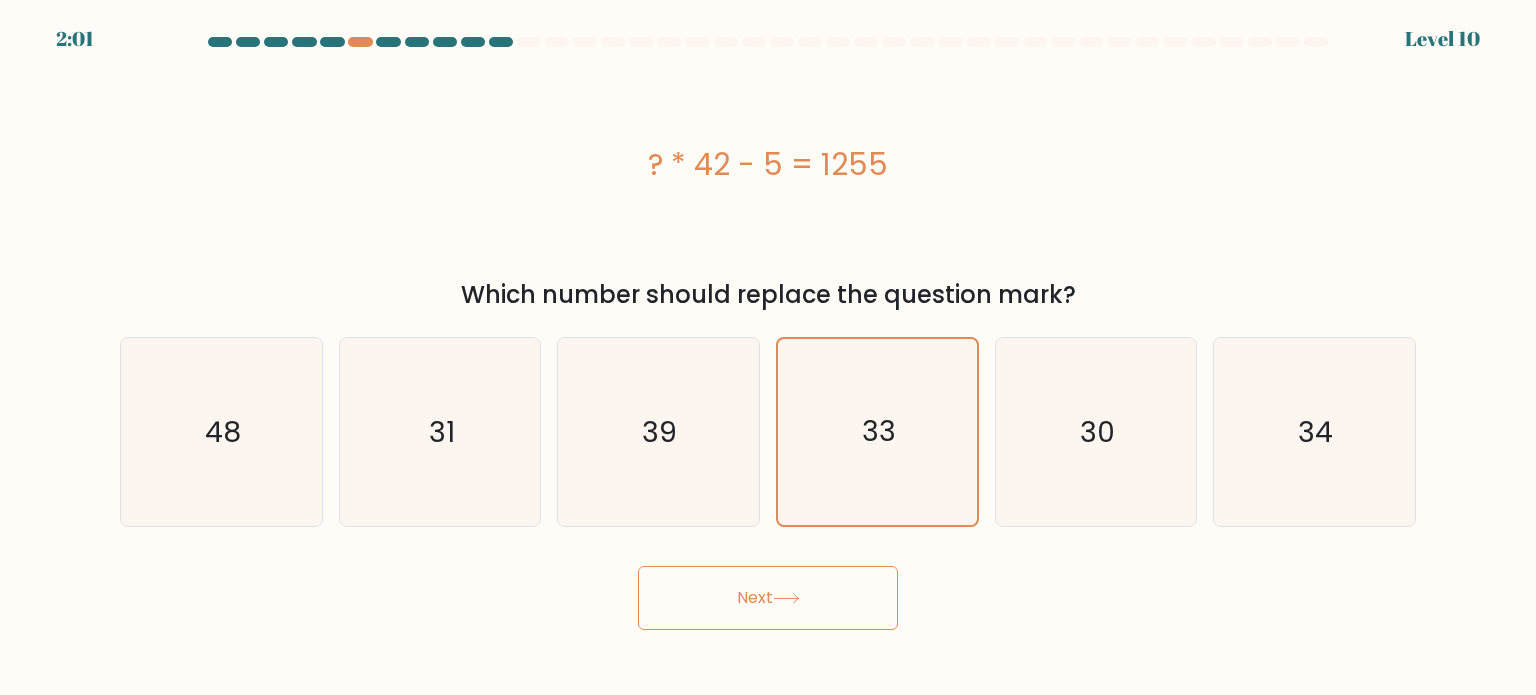 click on "Next" at bounding box center [768, 598] 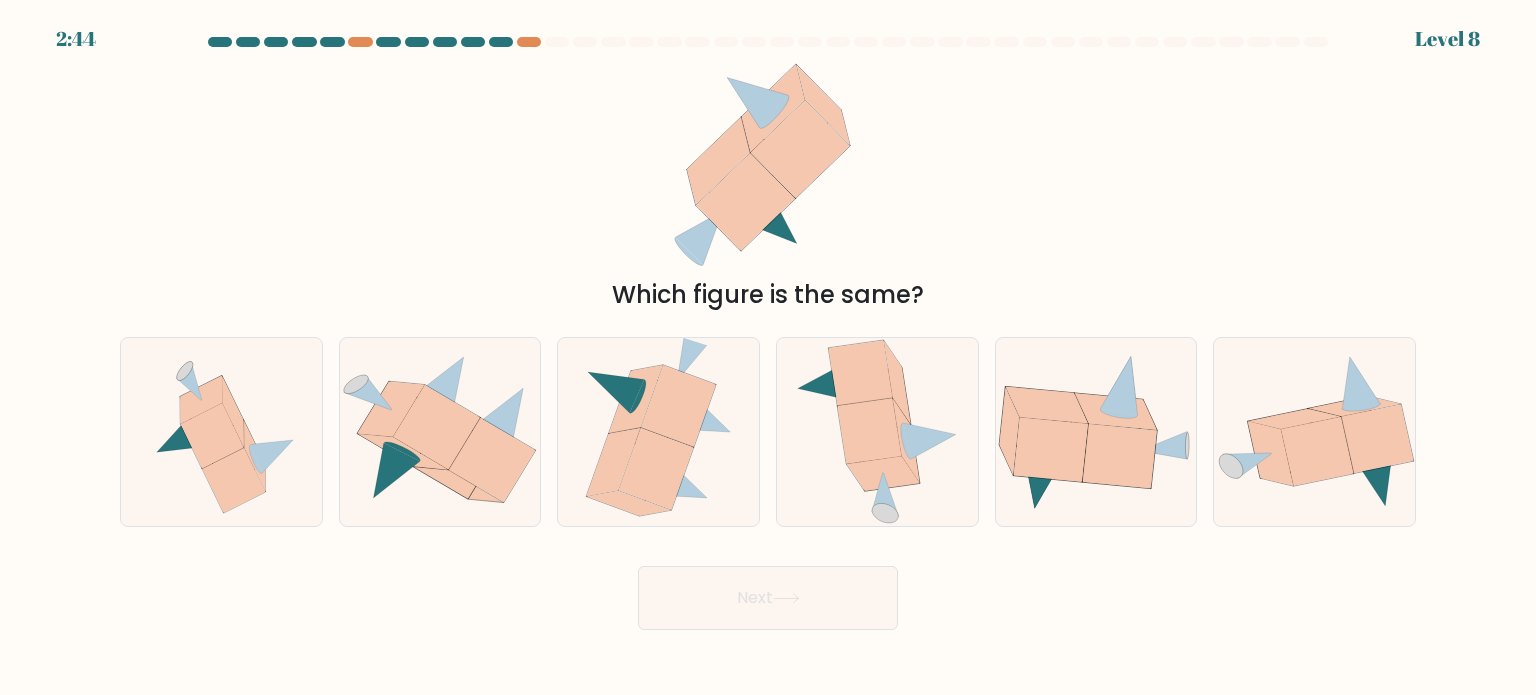 click on "Which figure is the same?" at bounding box center [768, 295] 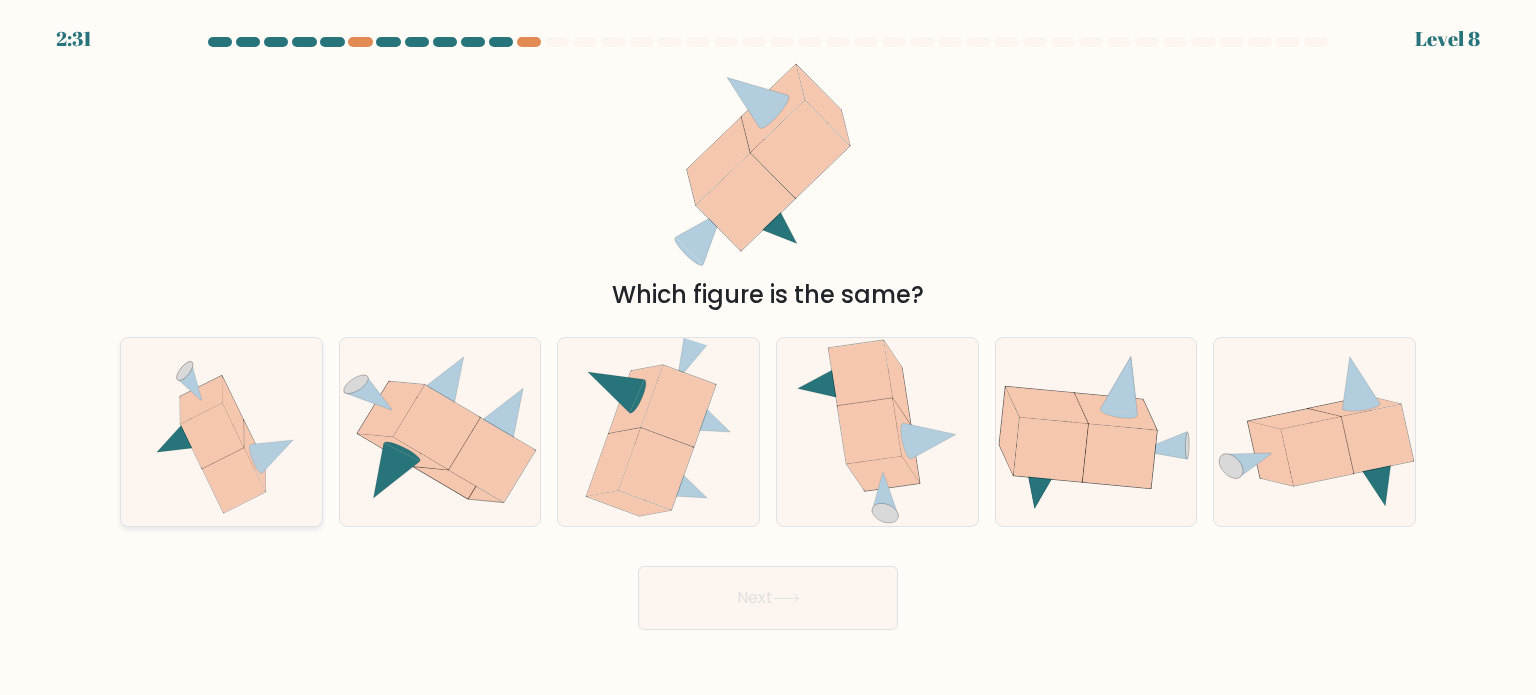 click 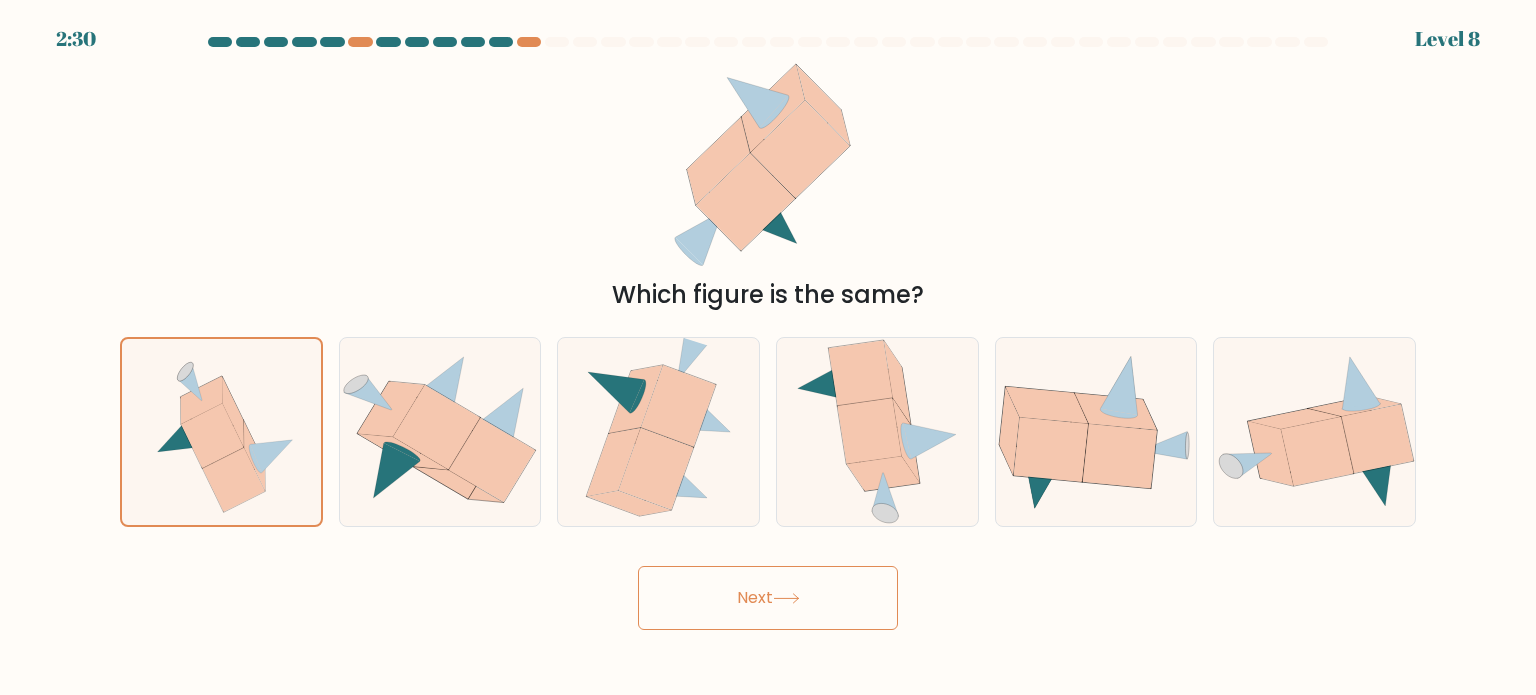 click on "Next" at bounding box center [768, 598] 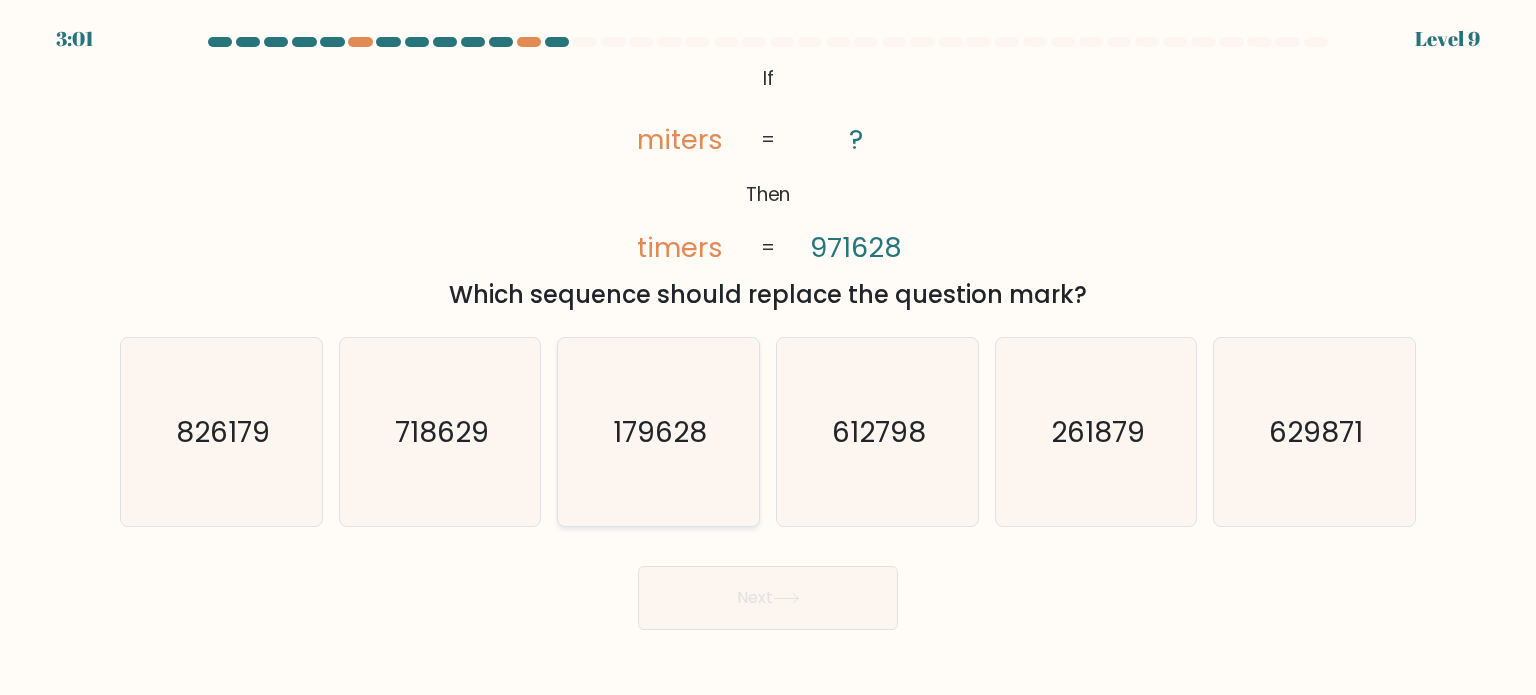 click on "179628" 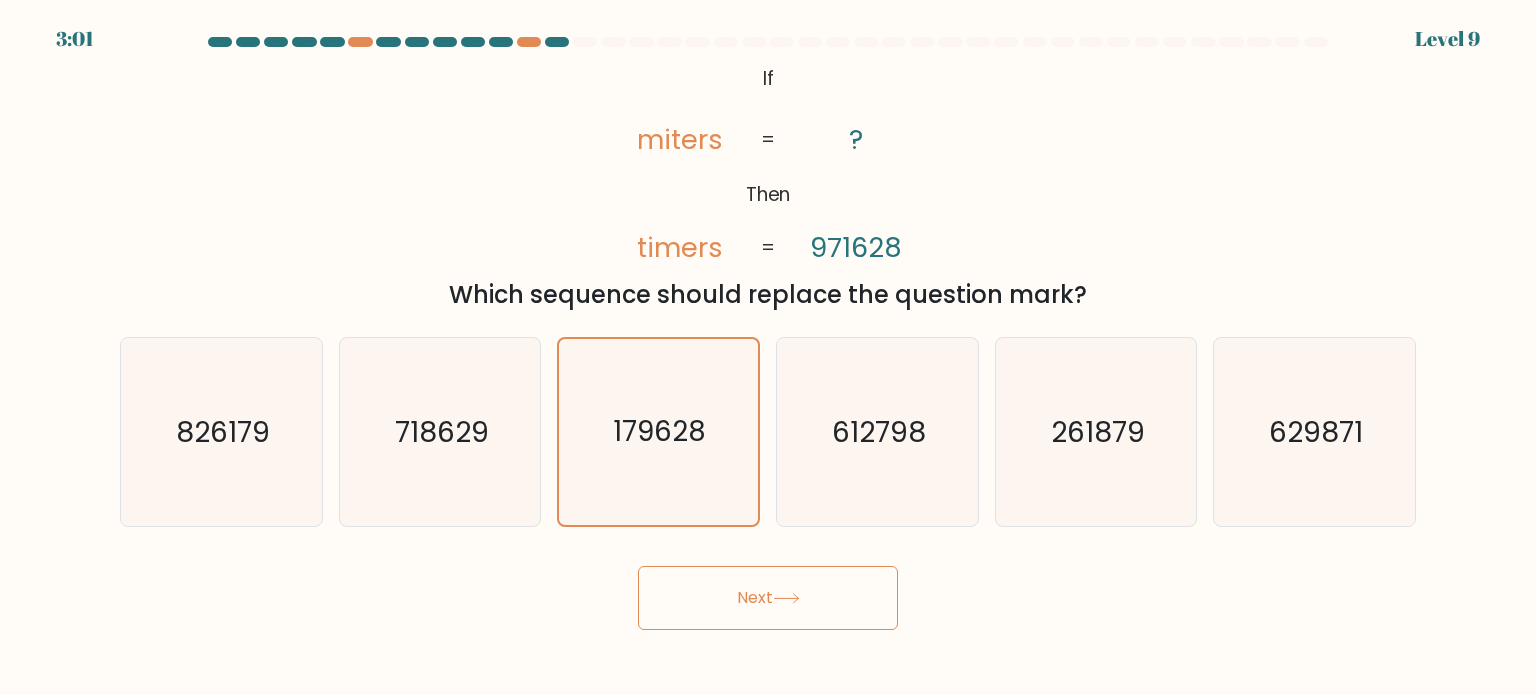 click on "Next" at bounding box center [768, 598] 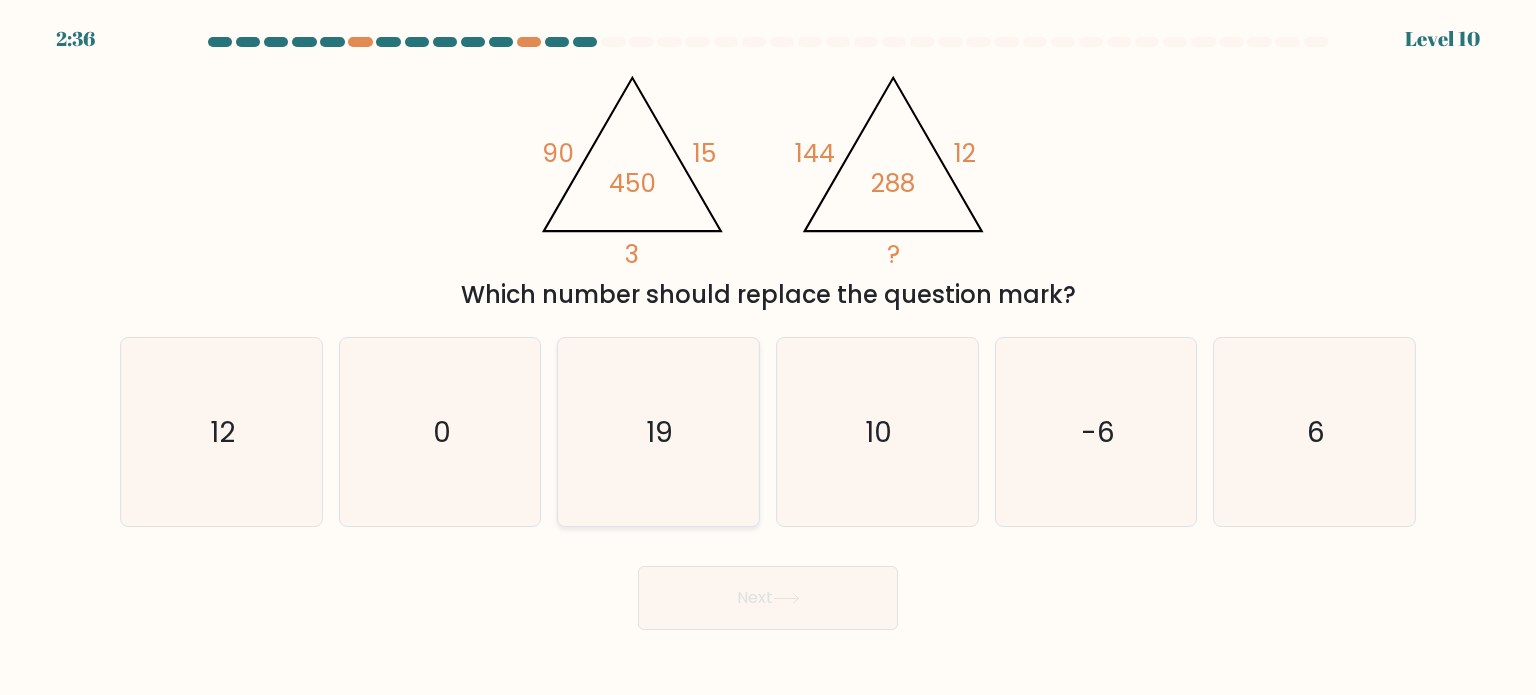 click on "19" 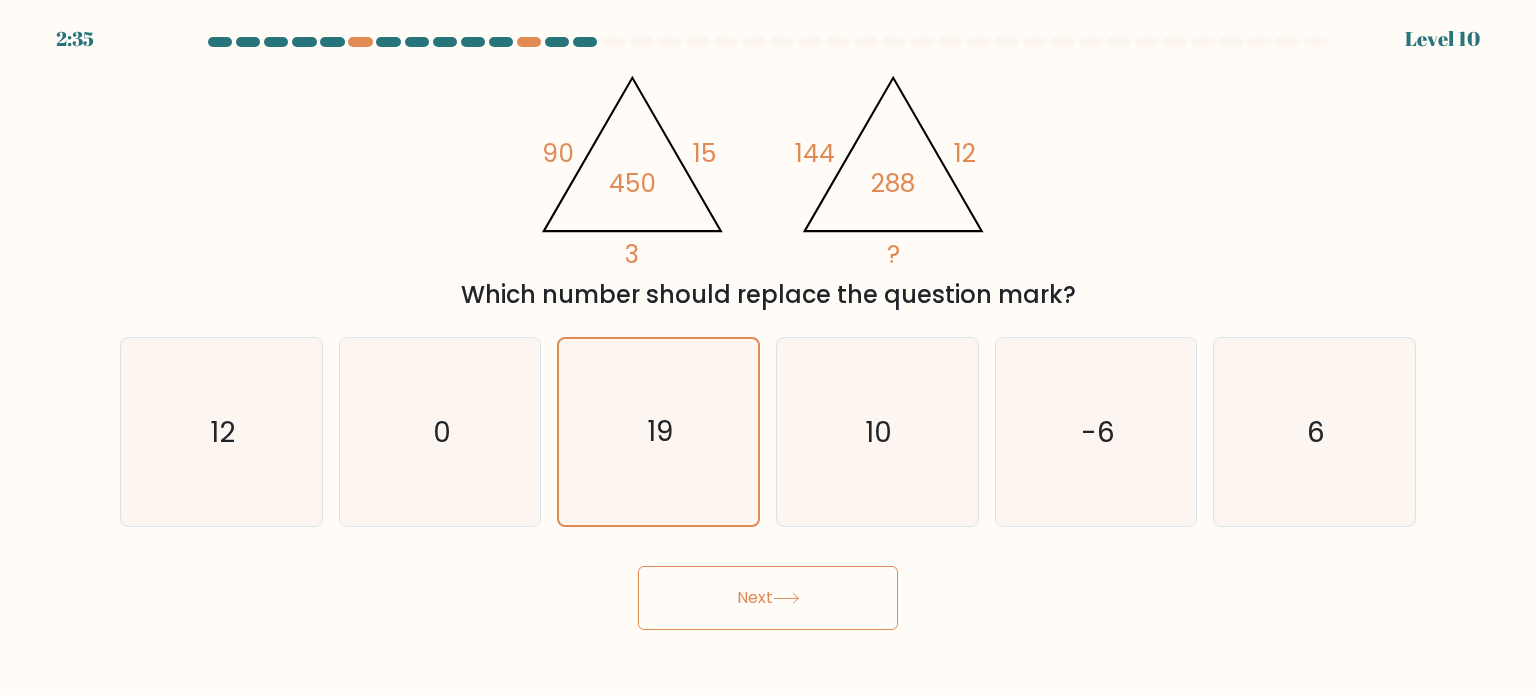 click on "Next" at bounding box center (768, 598) 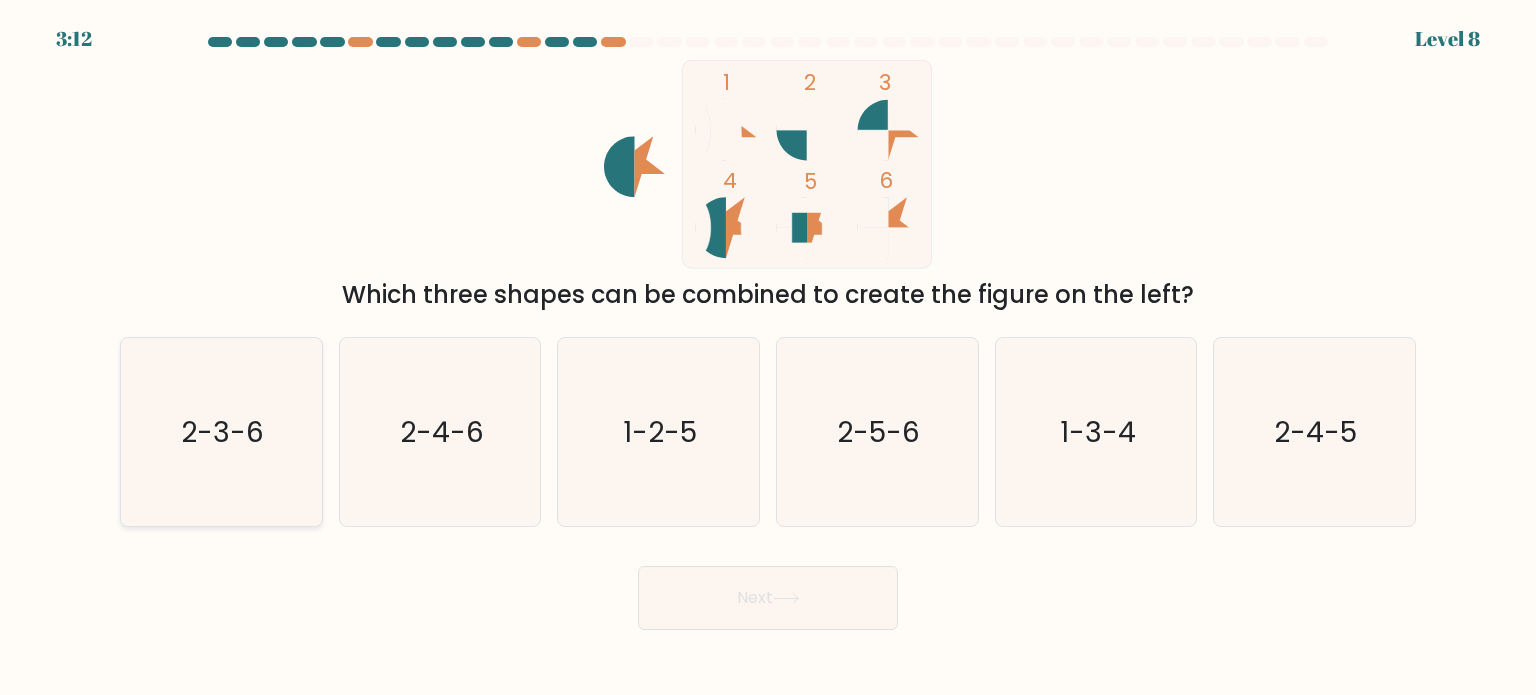 click on "2-3-6" 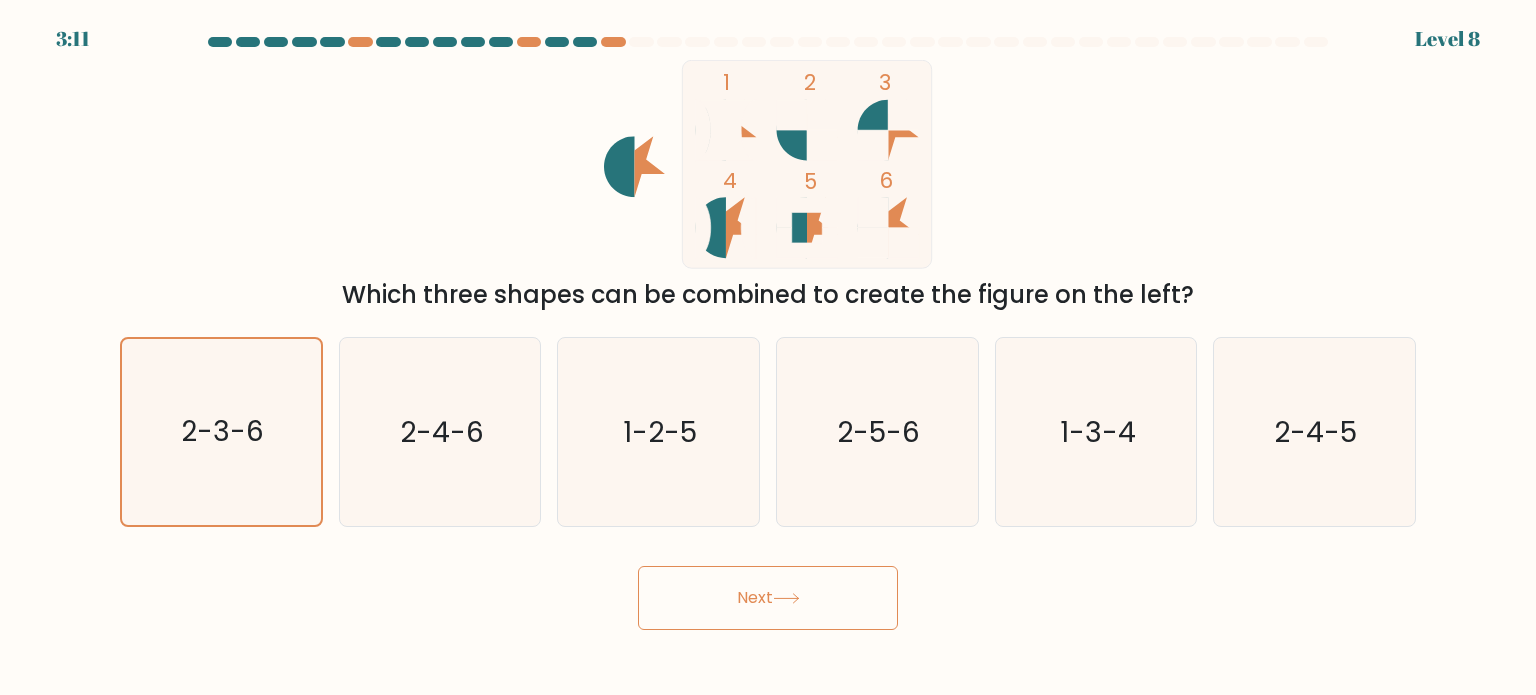 click on "Next" at bounding box center [768, 598] 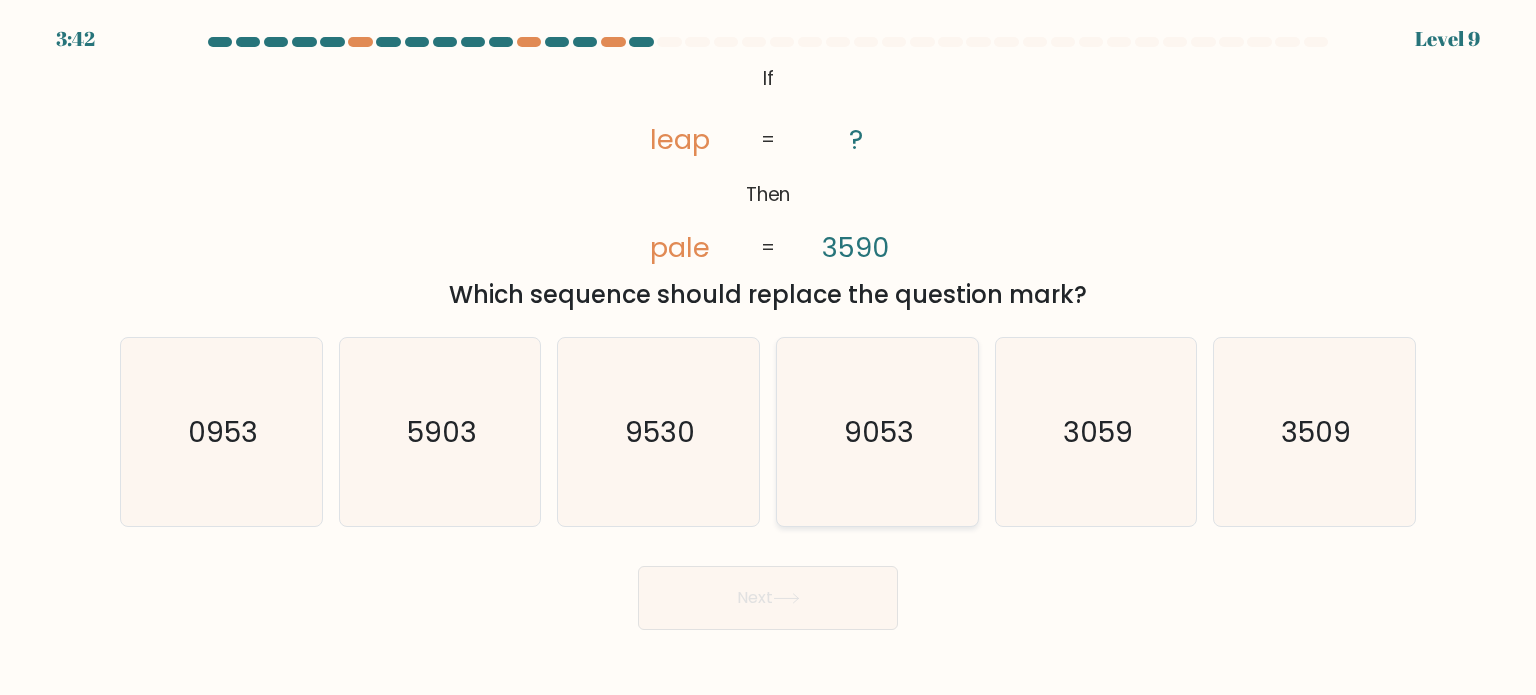 click on "9053" 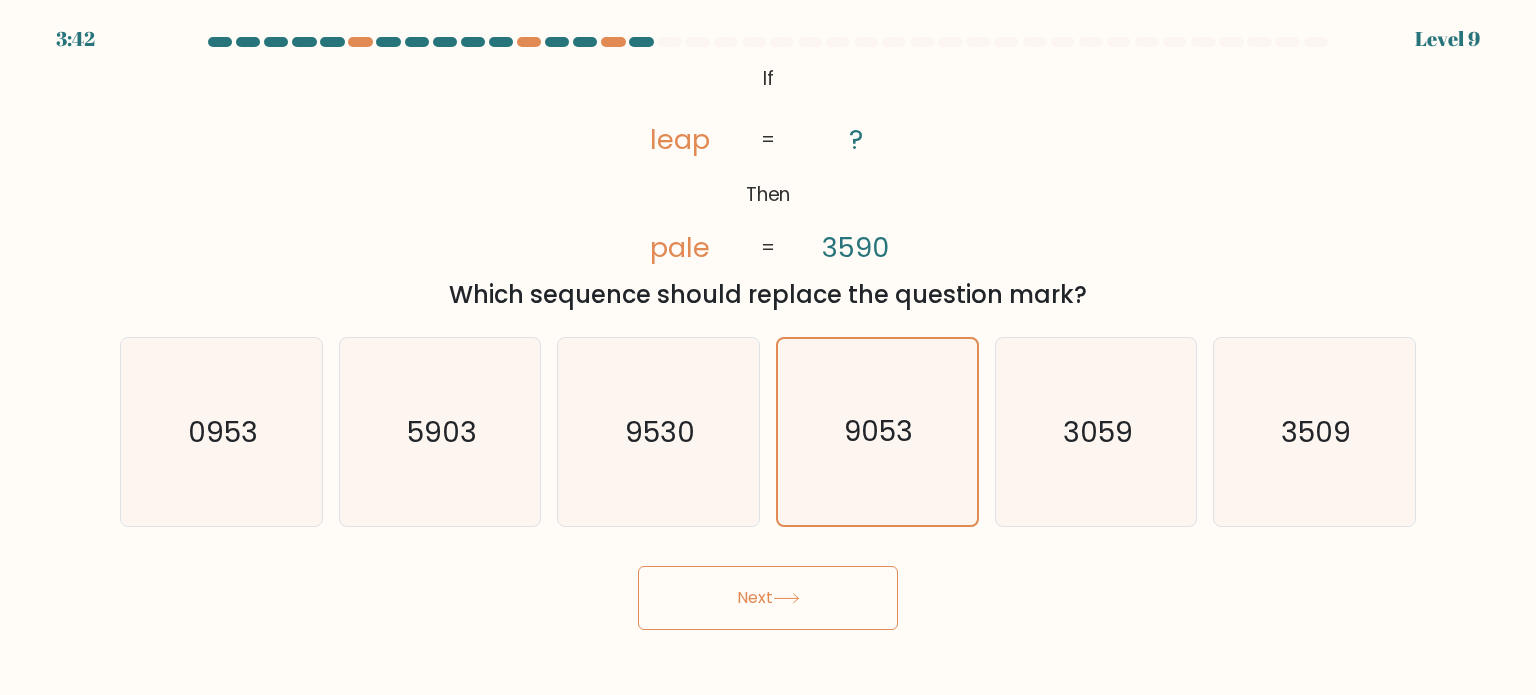 click on "Next" at bounding box center (768, 590) 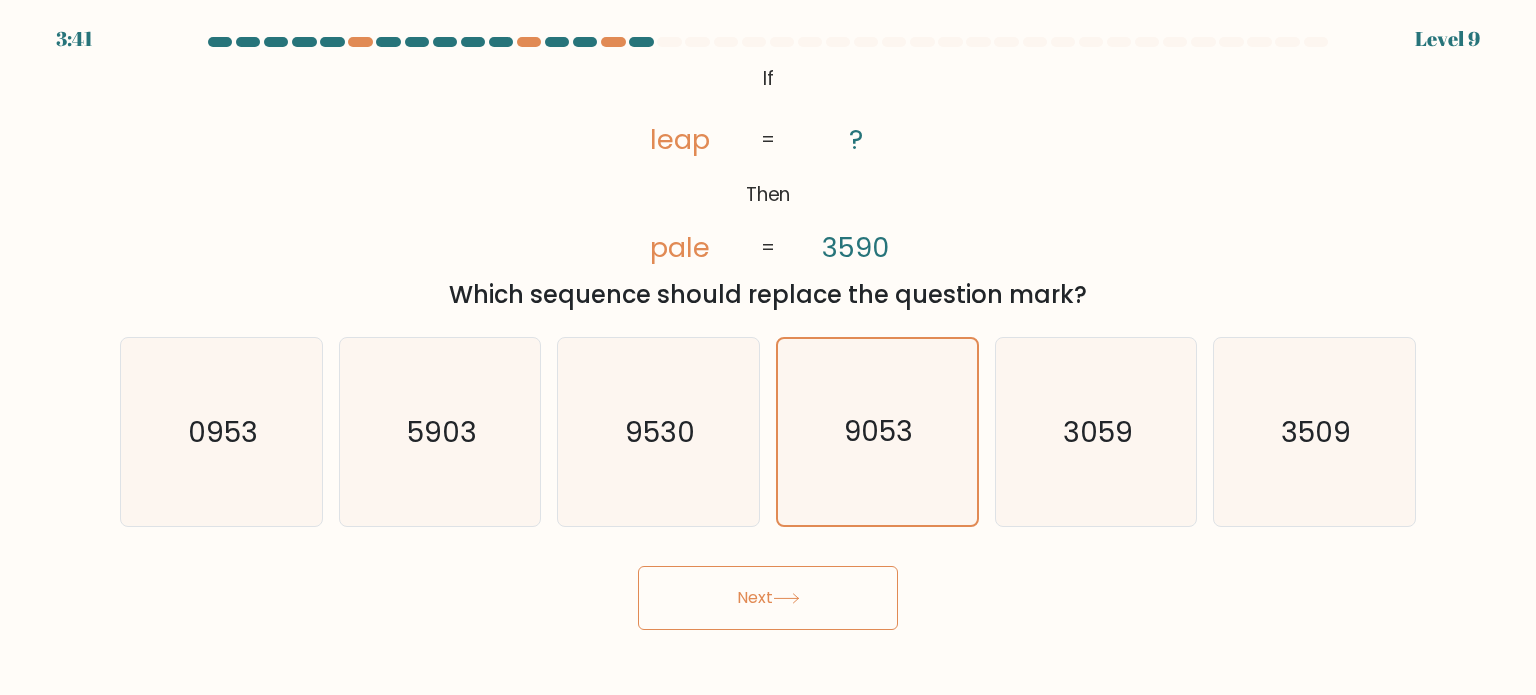 click on "Next" at bounding box center [768, 598] 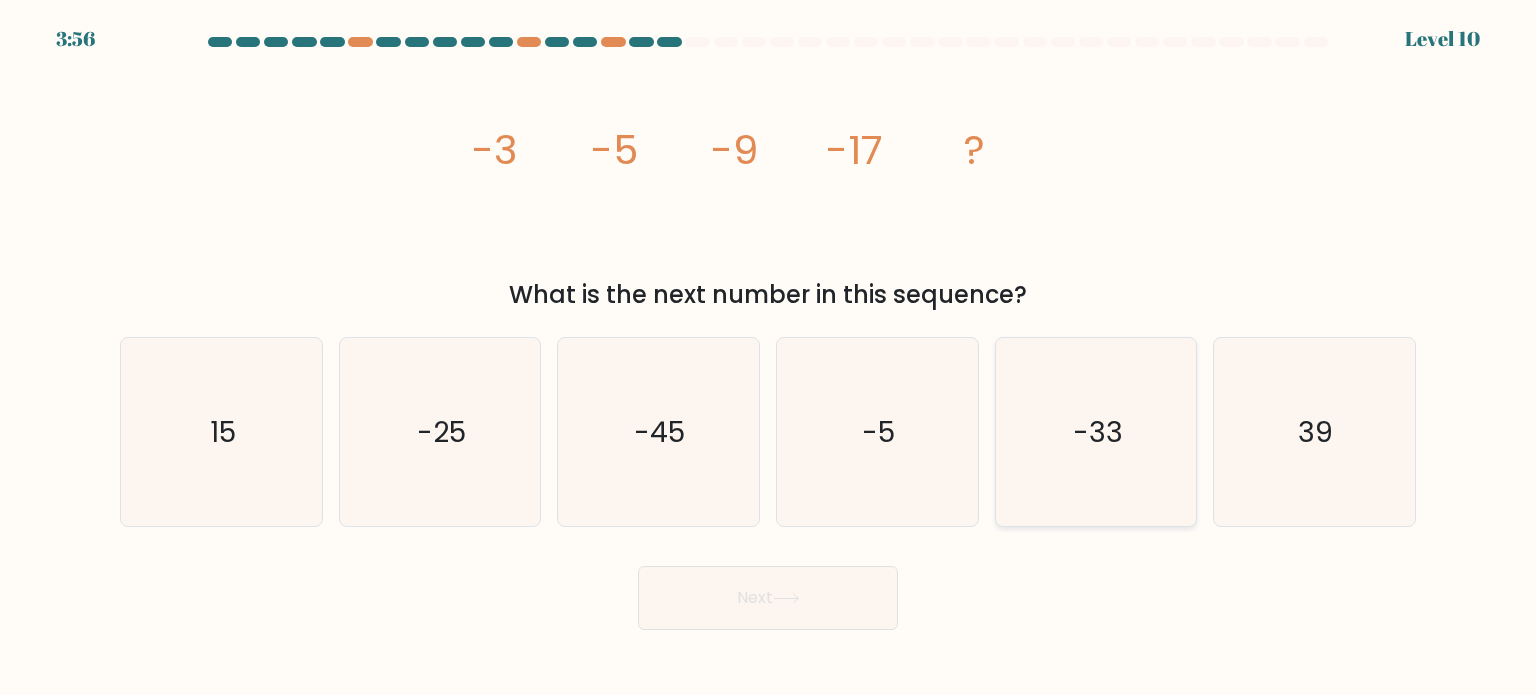 click on "-33" 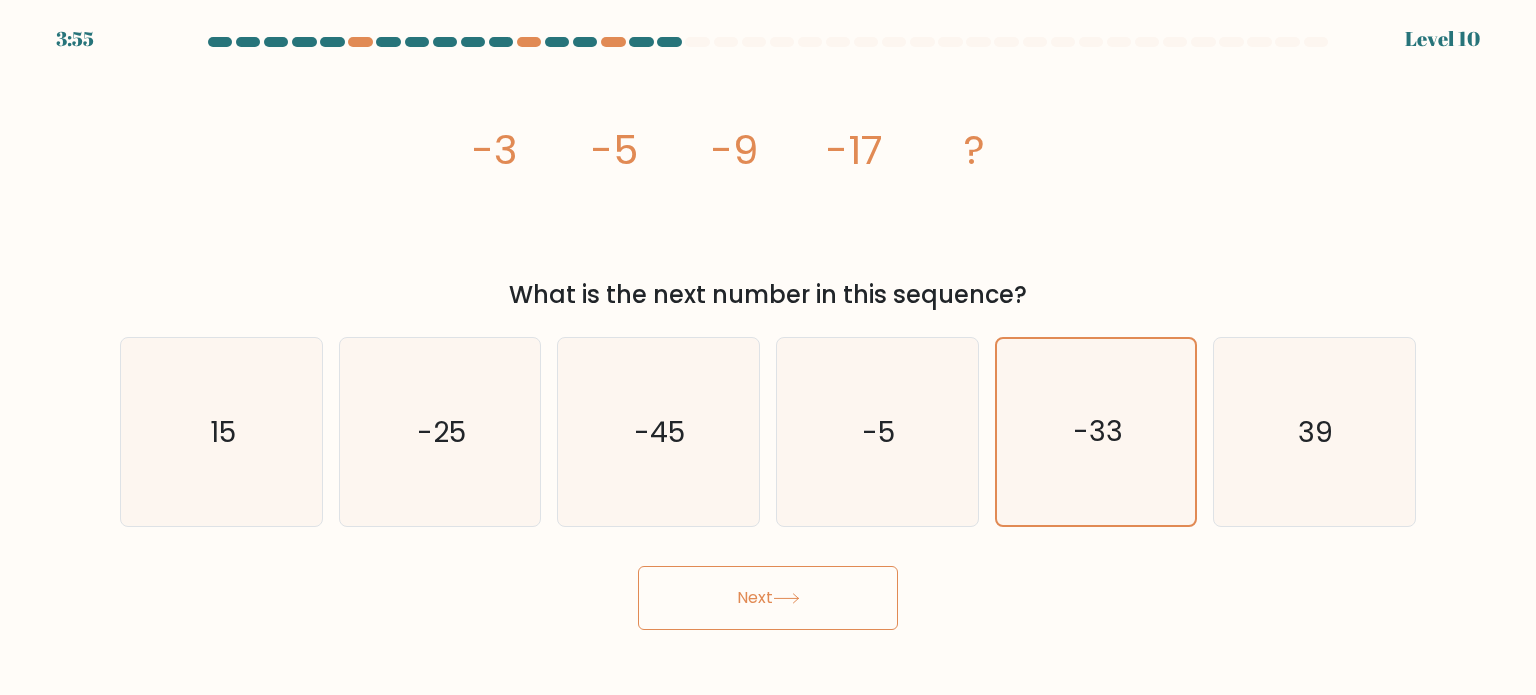 click on "Next" at bounding box center [768, 598] 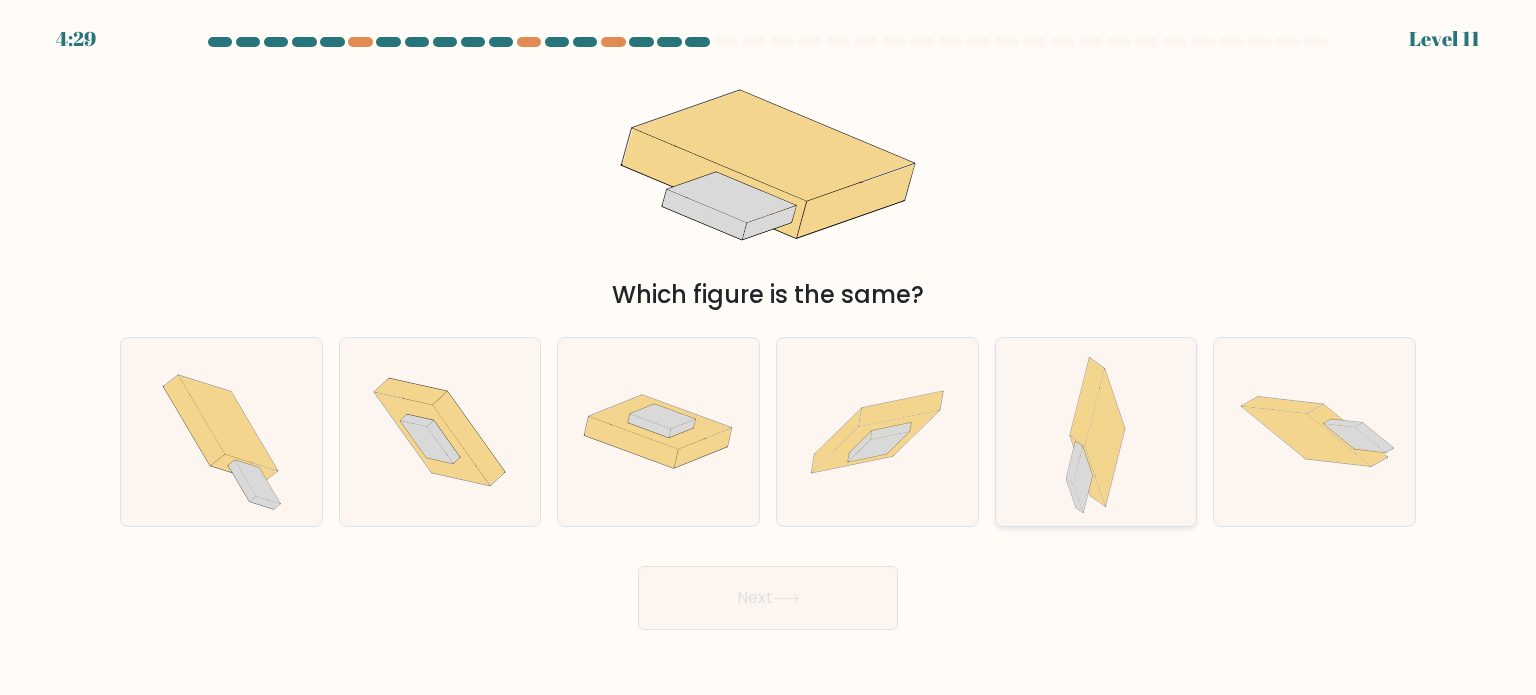 click 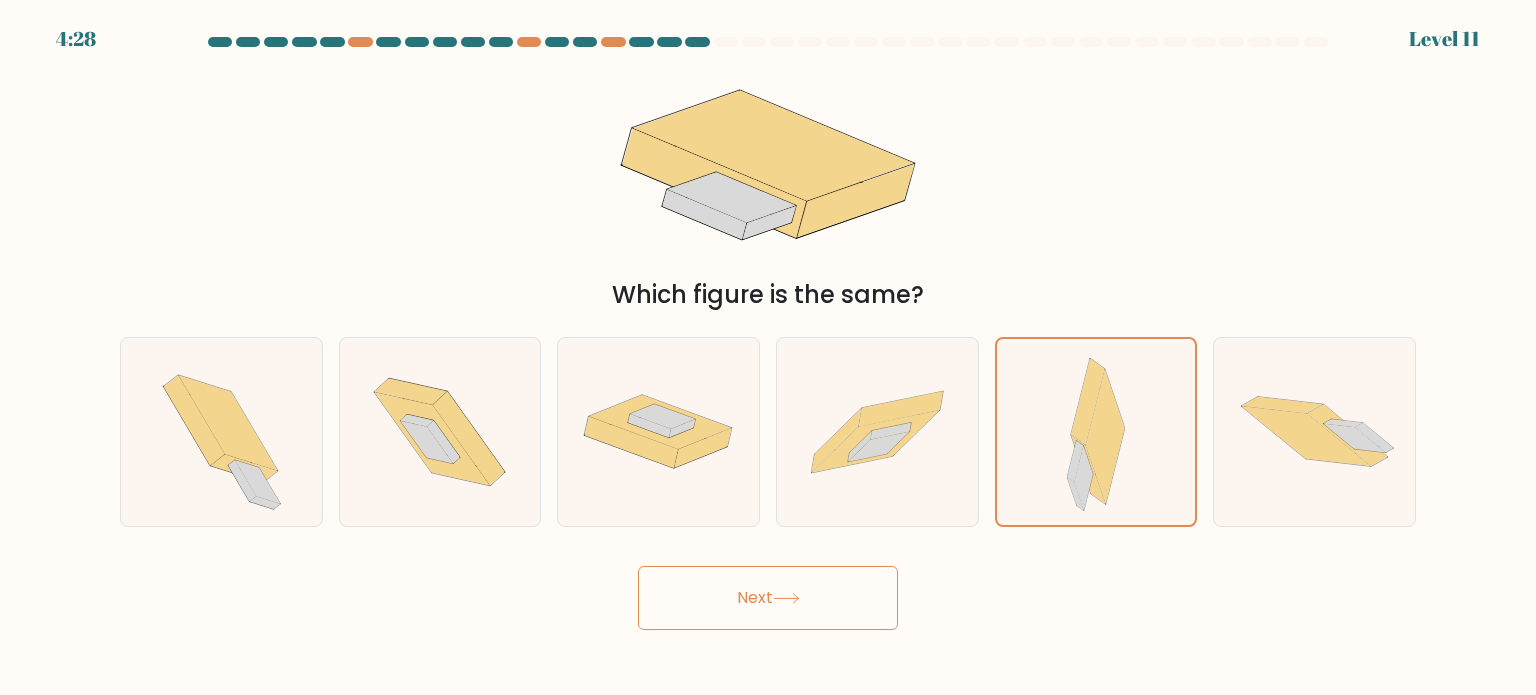 click on "Next" at bounding box center (768, 598) 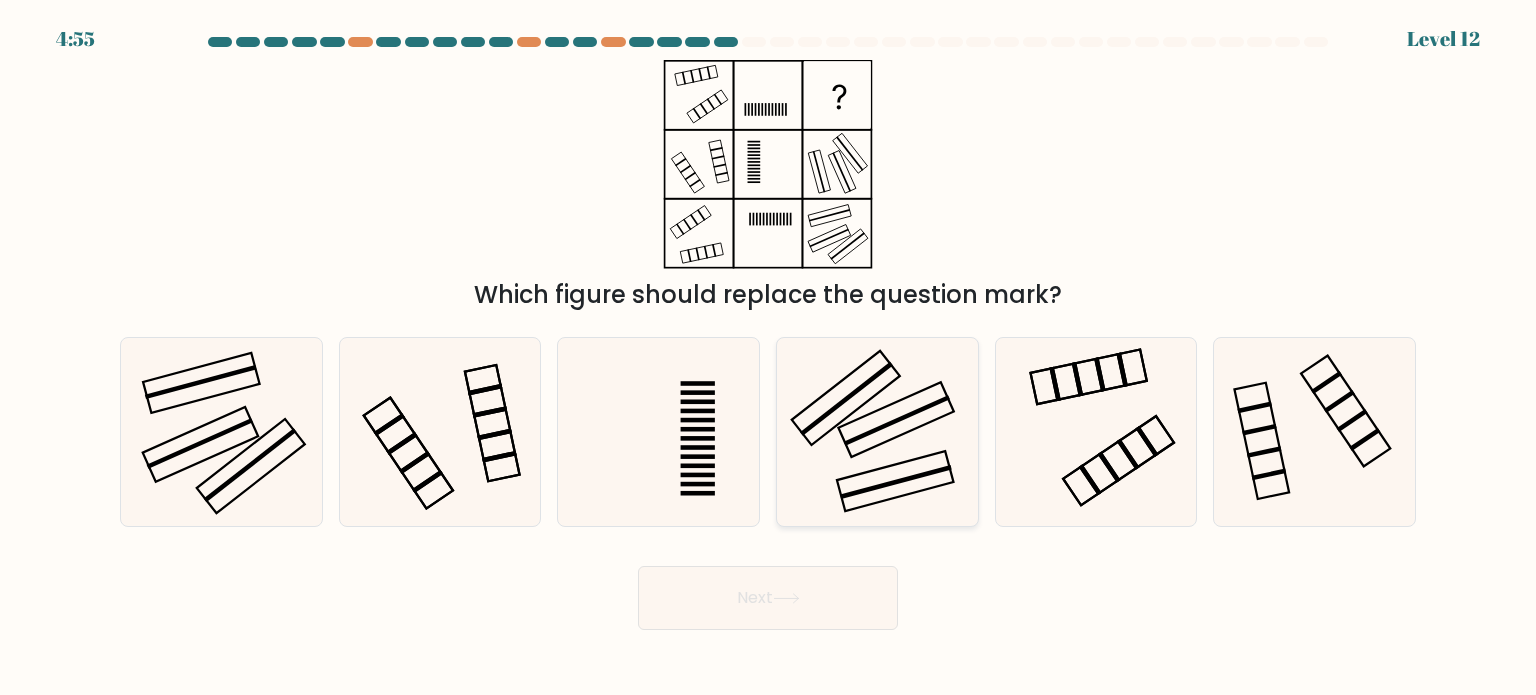 click 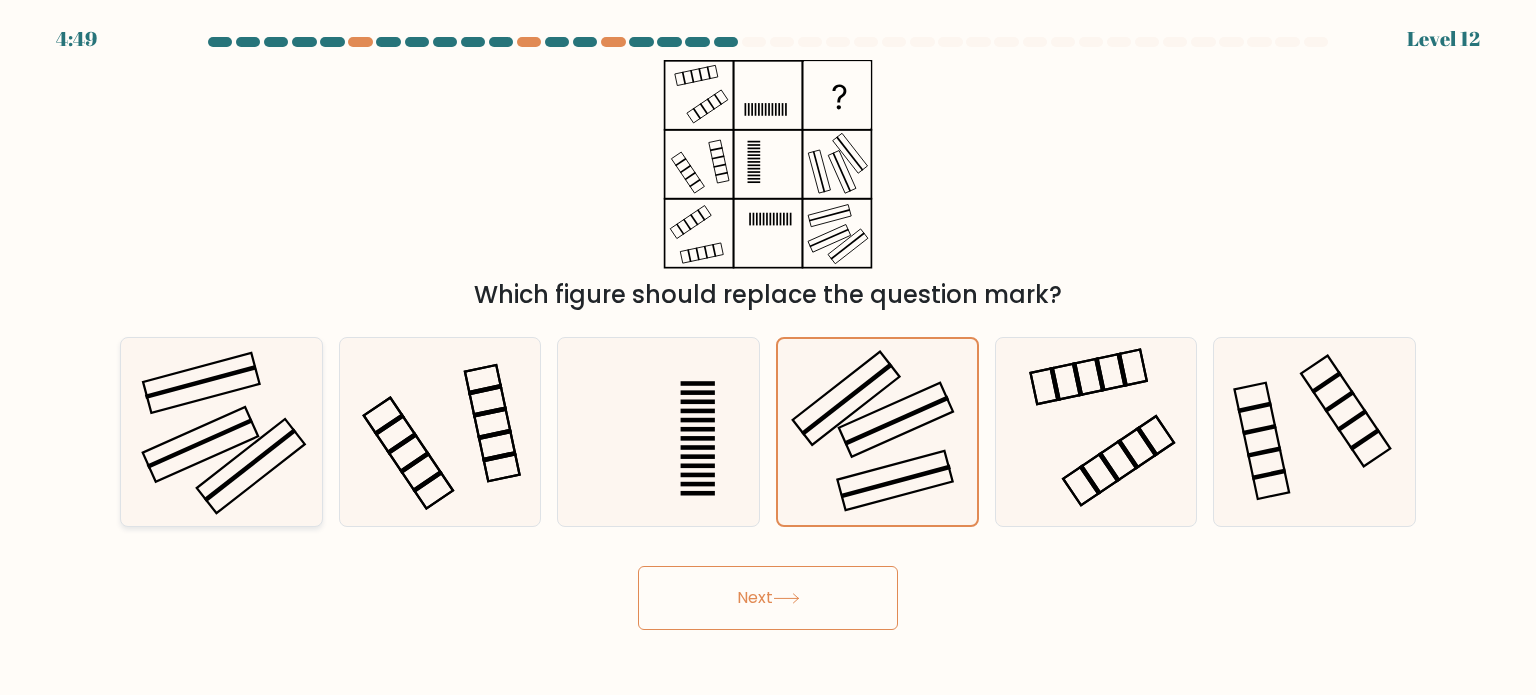 click 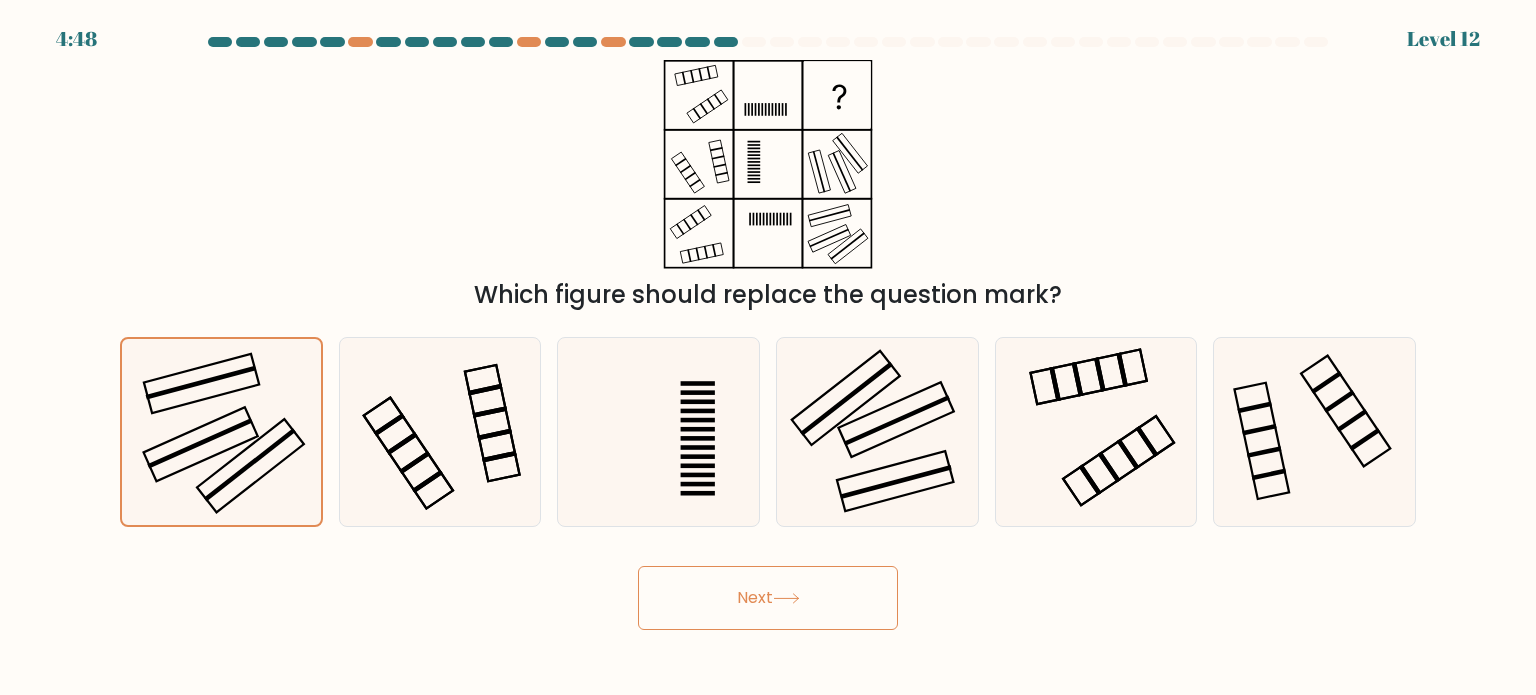 click on "Next" at bounding box center (768, 598) 